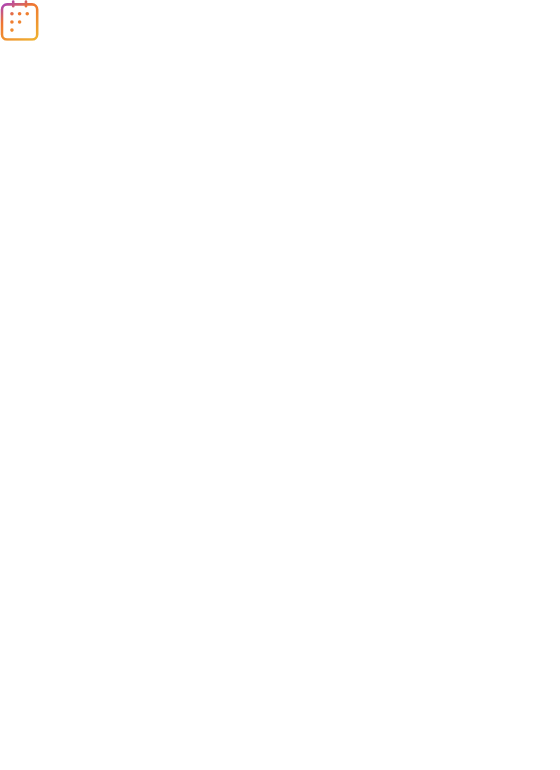 scroll, scrollTop: 0, scrollLeft: 0, axis: both 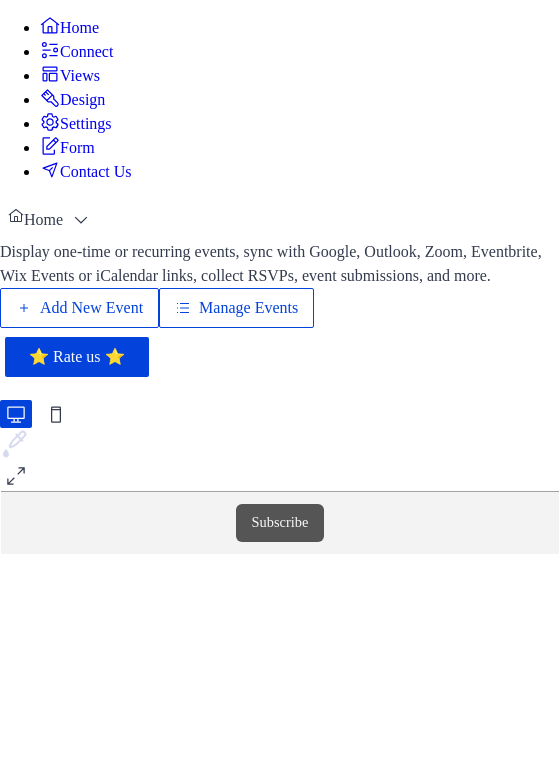 click on "Manage Events" at bounding box center (248, 308) 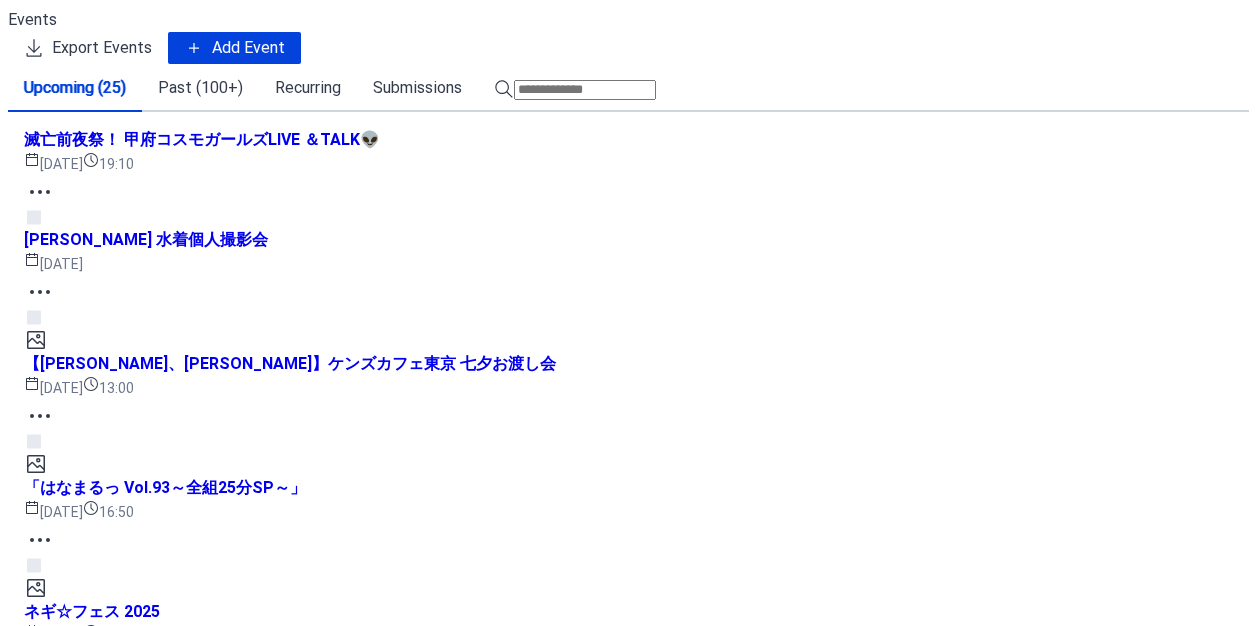 scroll, scrollTop: 0, scrollLeft: 0, axis: both 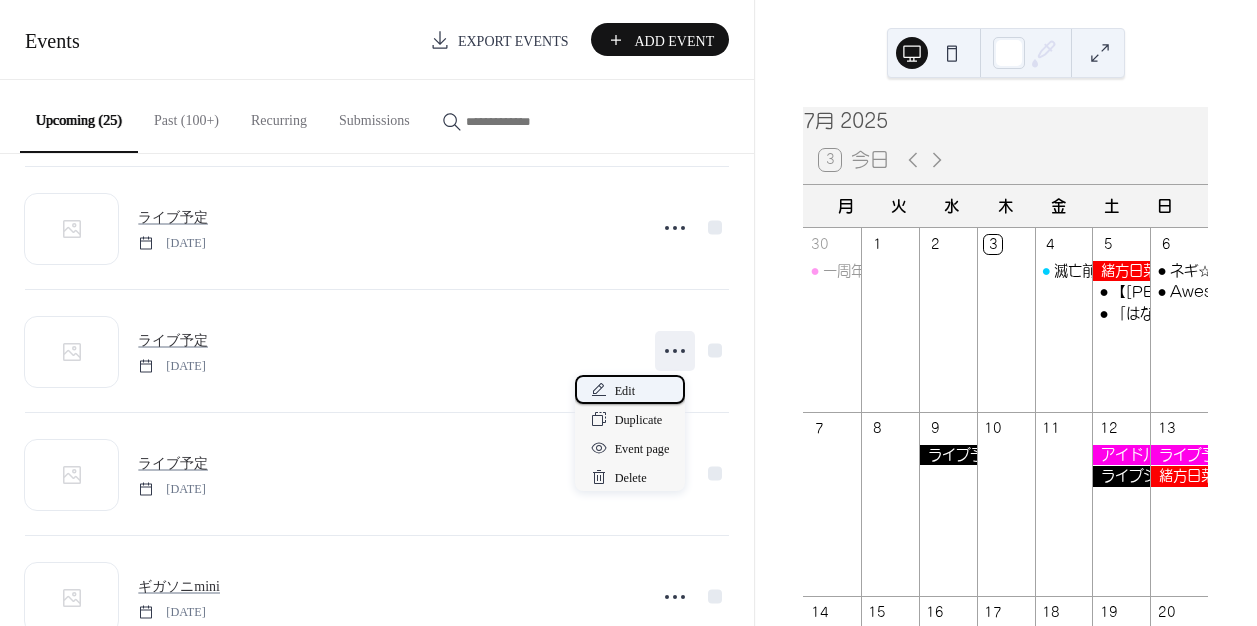 click on "Edit" at bounding box center (625, 391) 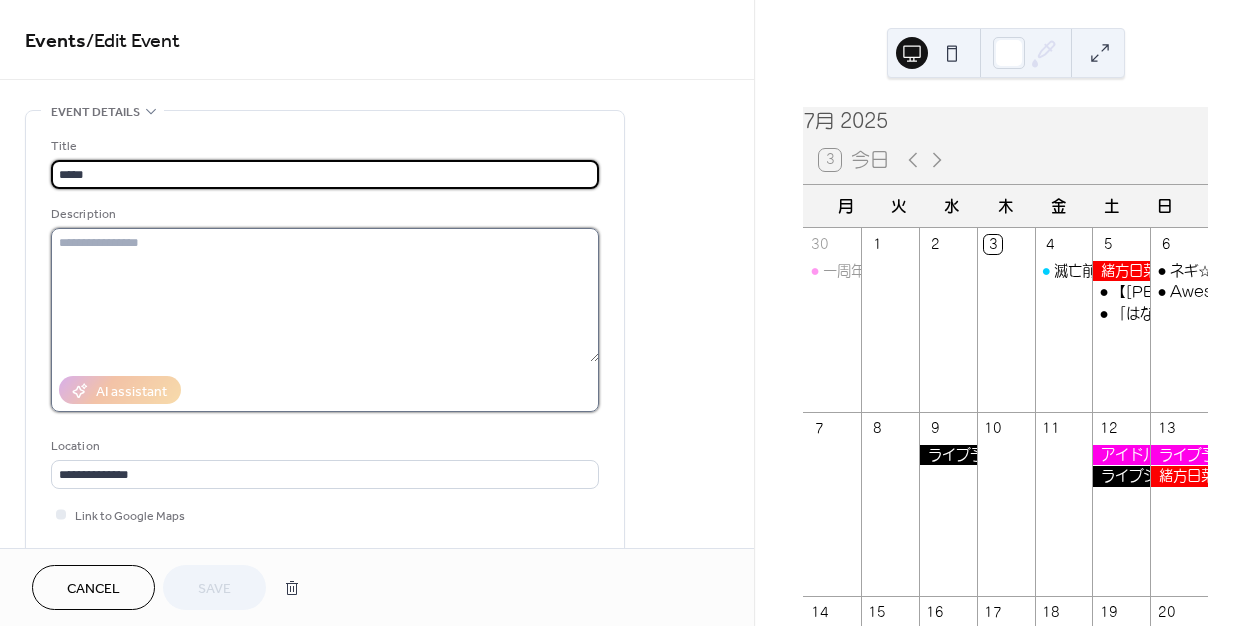 click at bounding box center [325, 295] 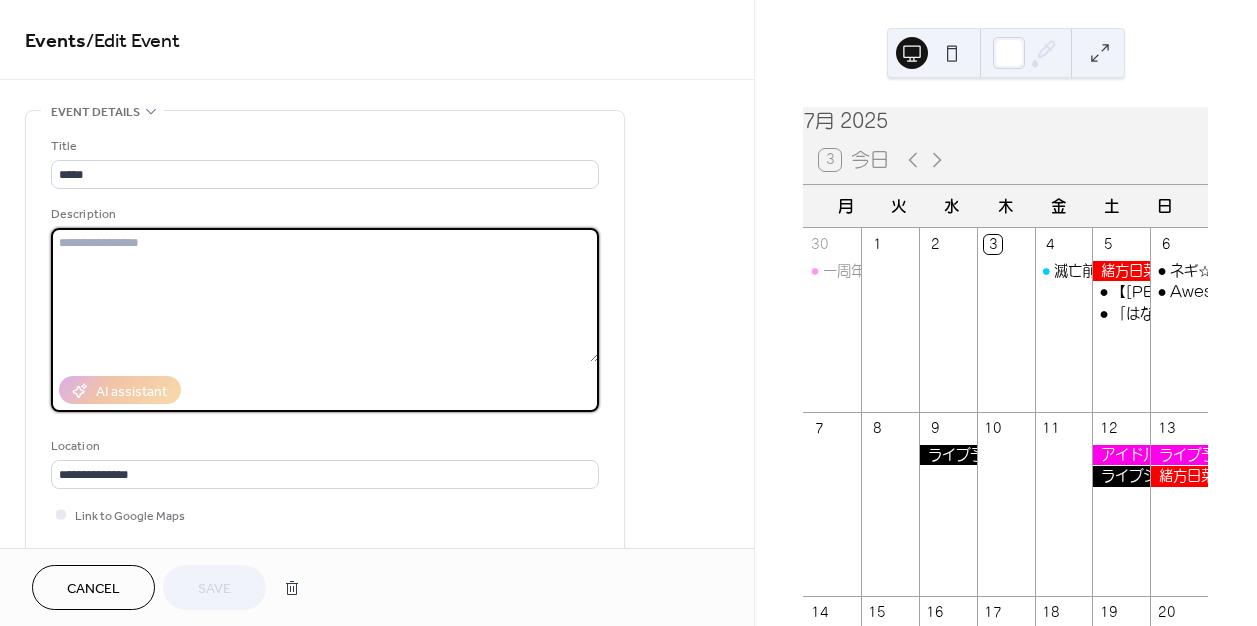 paste on "**********" 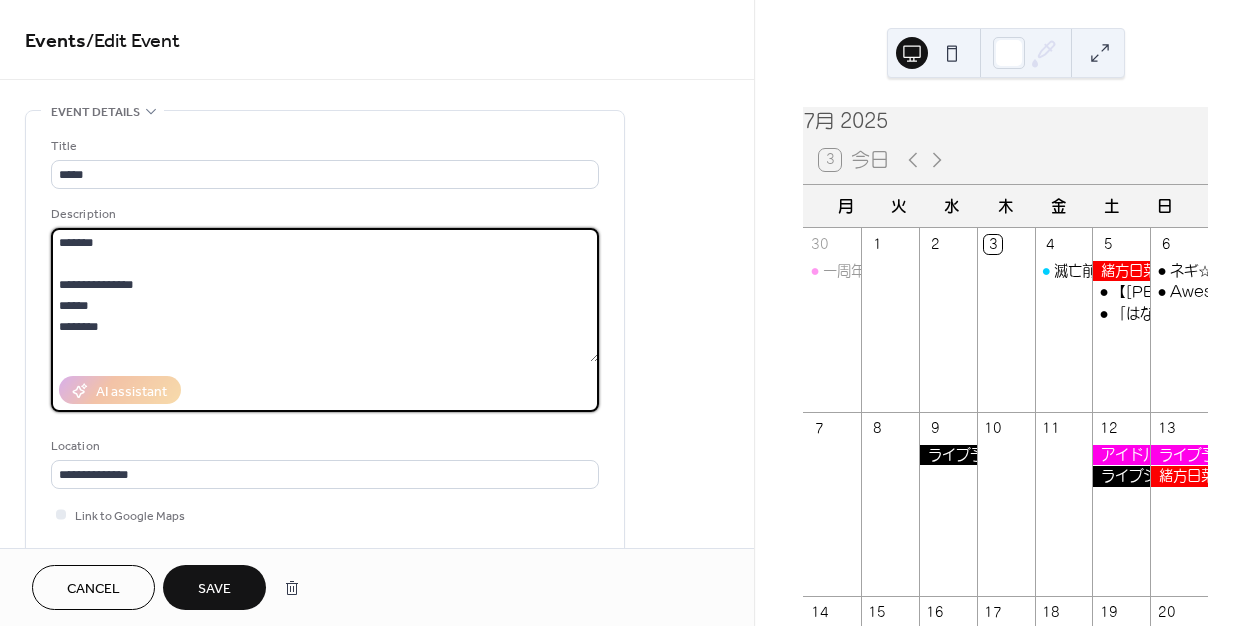scroll, scrollTop: 249, scrollLeft: 0, axis: vertical 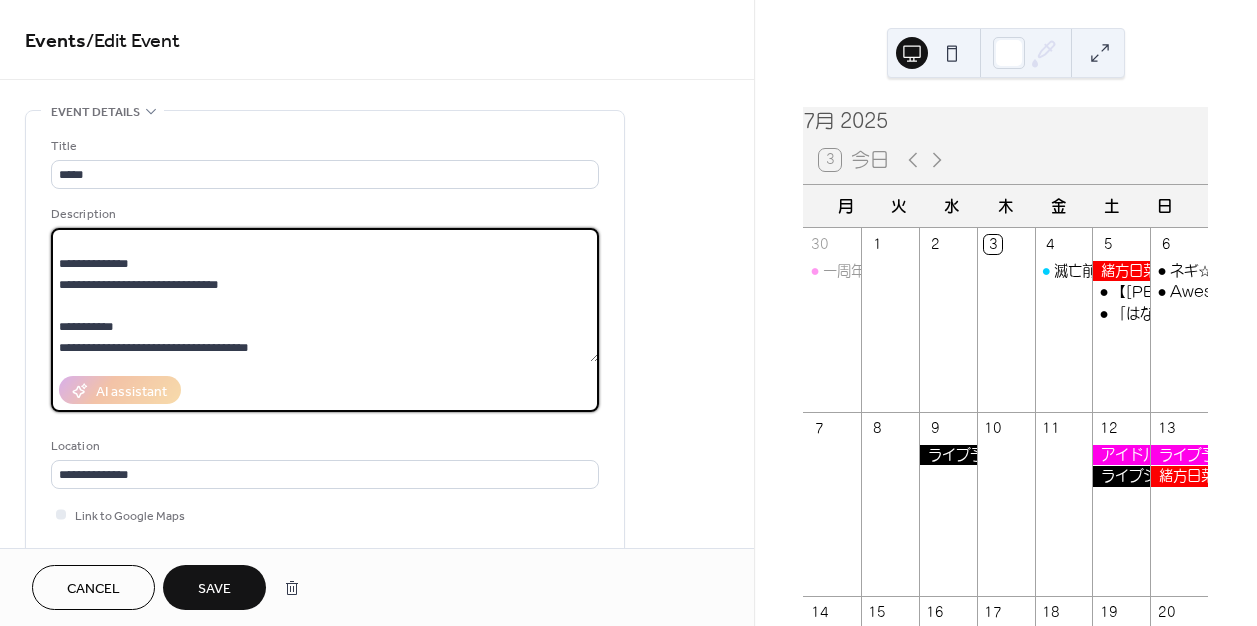 drag, startPoint x: 296, startPoint y: 338, endPoint x: 56, endPoint y: 325, distance: 240.35182 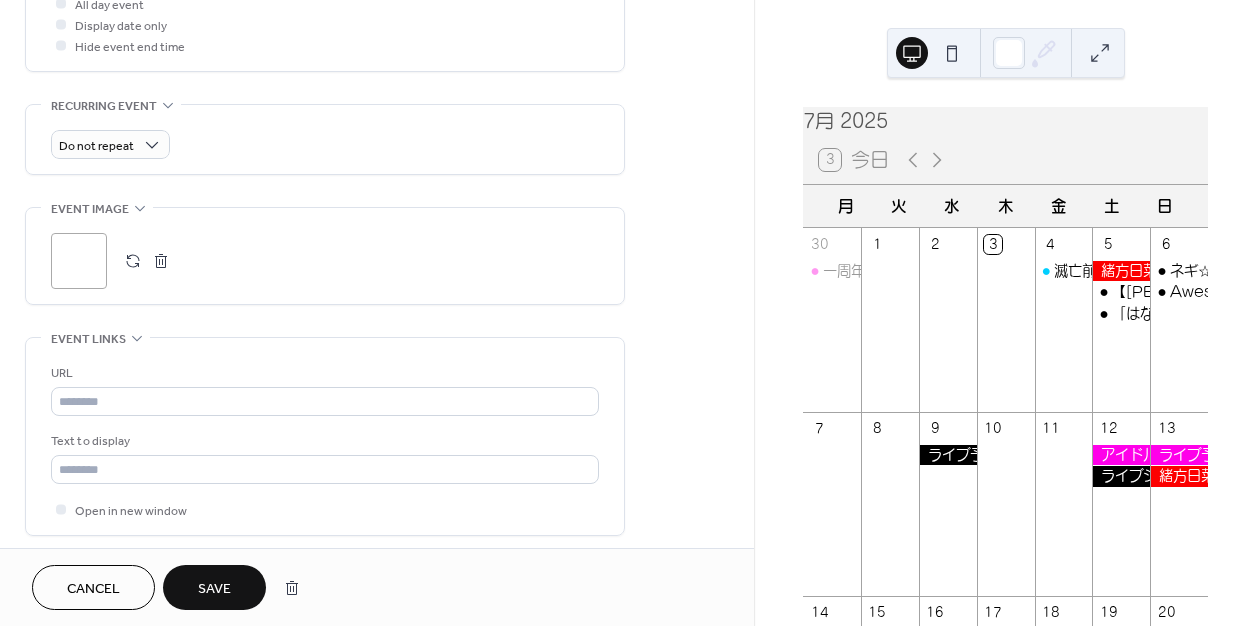 scroll, scrollTop: 906, scrollLeft: 0, axis: vertical 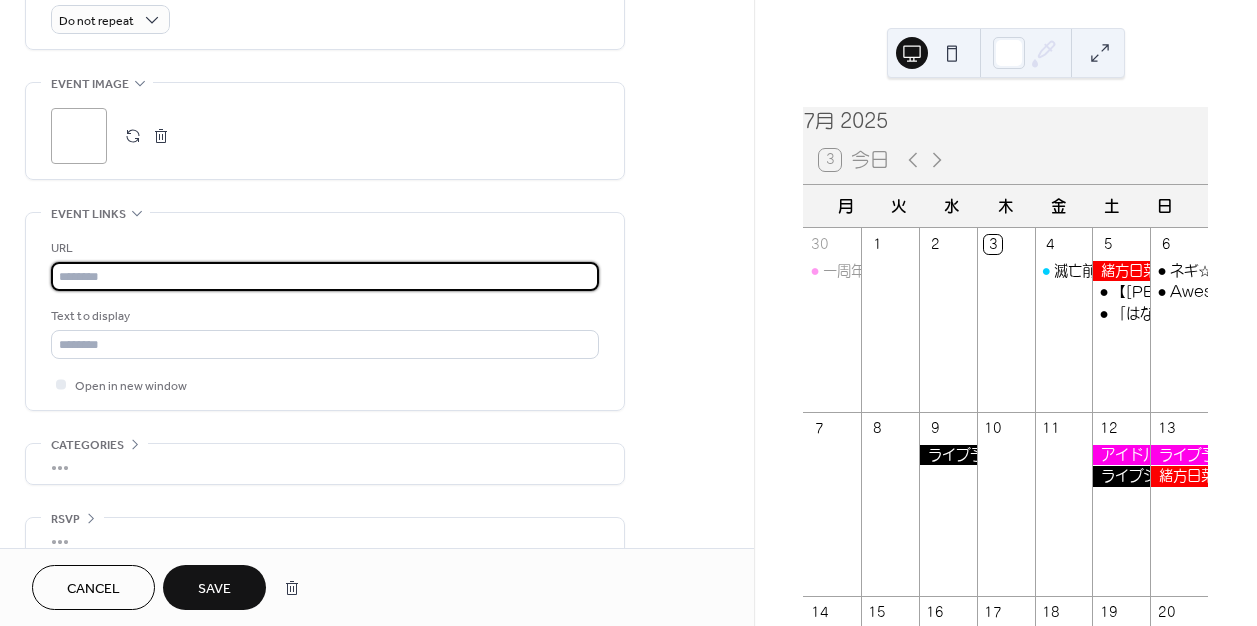 click at bounding box center [325, 276] 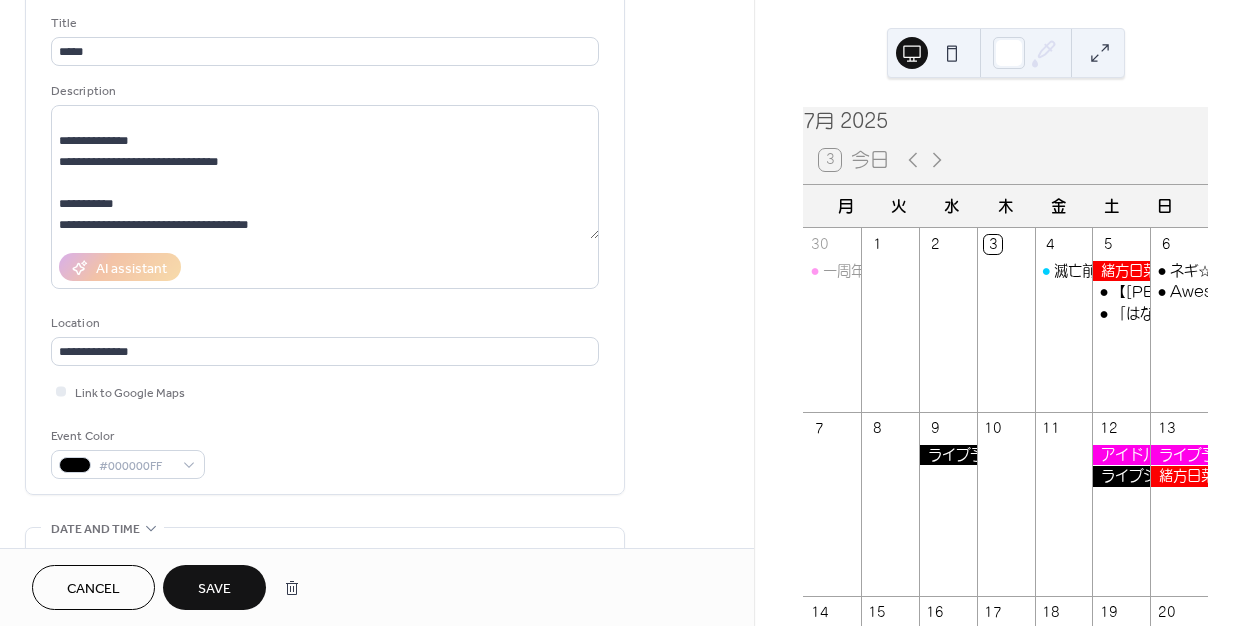 scroll, scrollTop: 0, scrollLeft: 0, axis: both 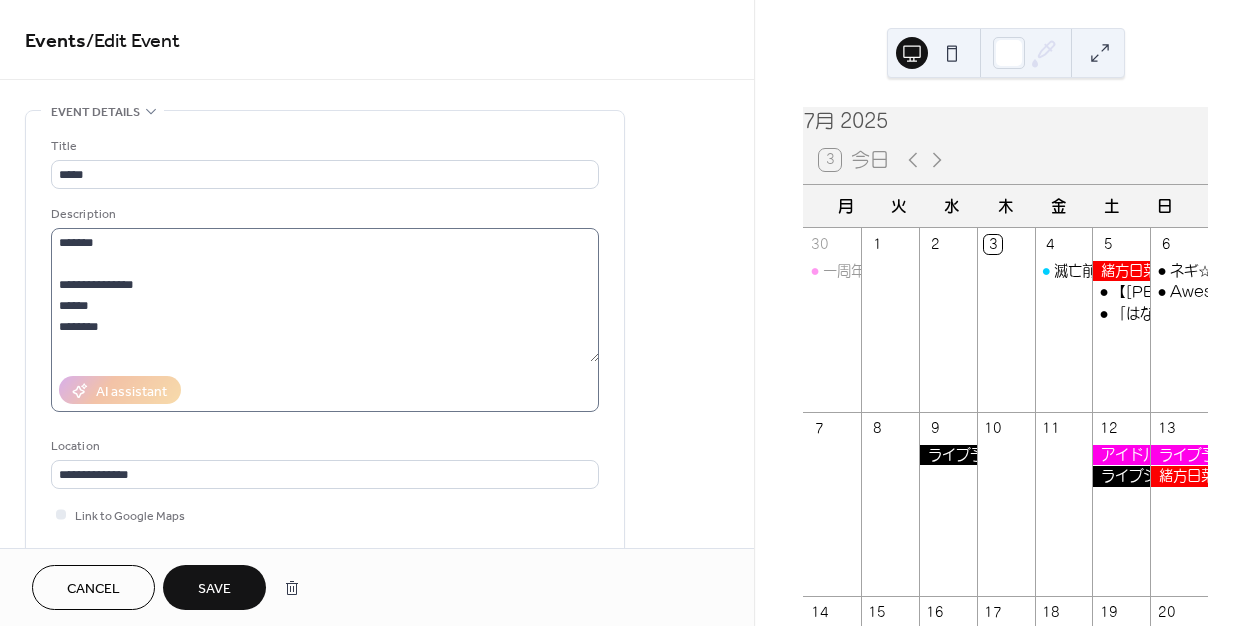 type on "**********" 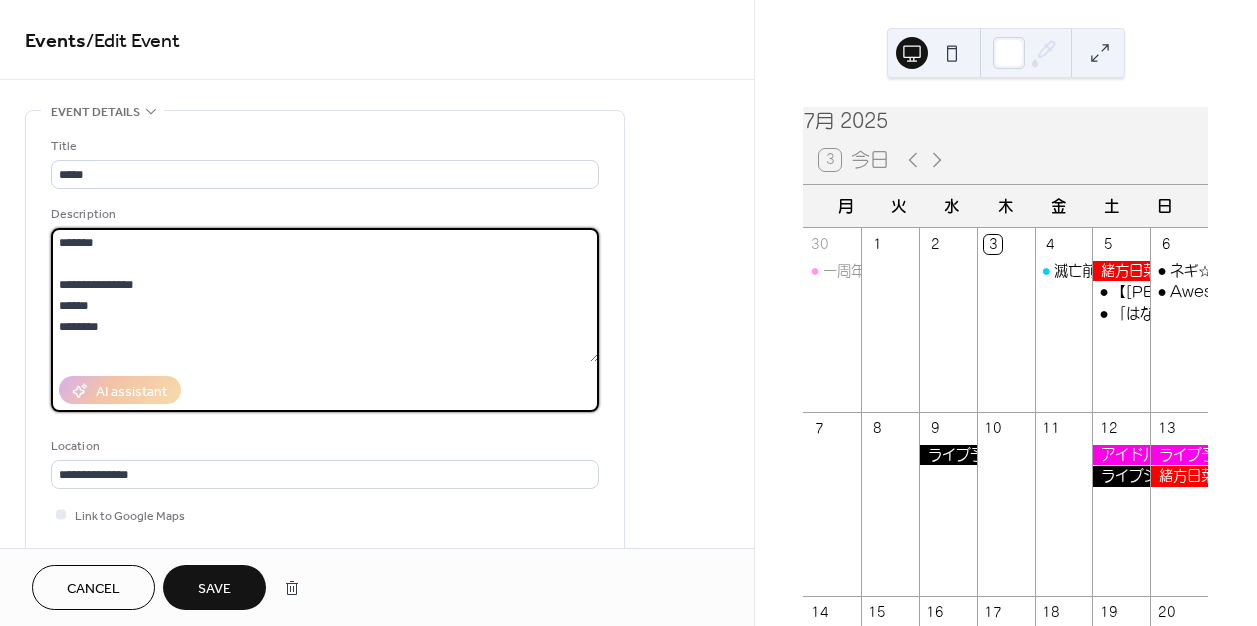drag, startPoint x: 217, startPoint y: 285, endPoint x: 54, endPoint y: 280, distance: 163.07668 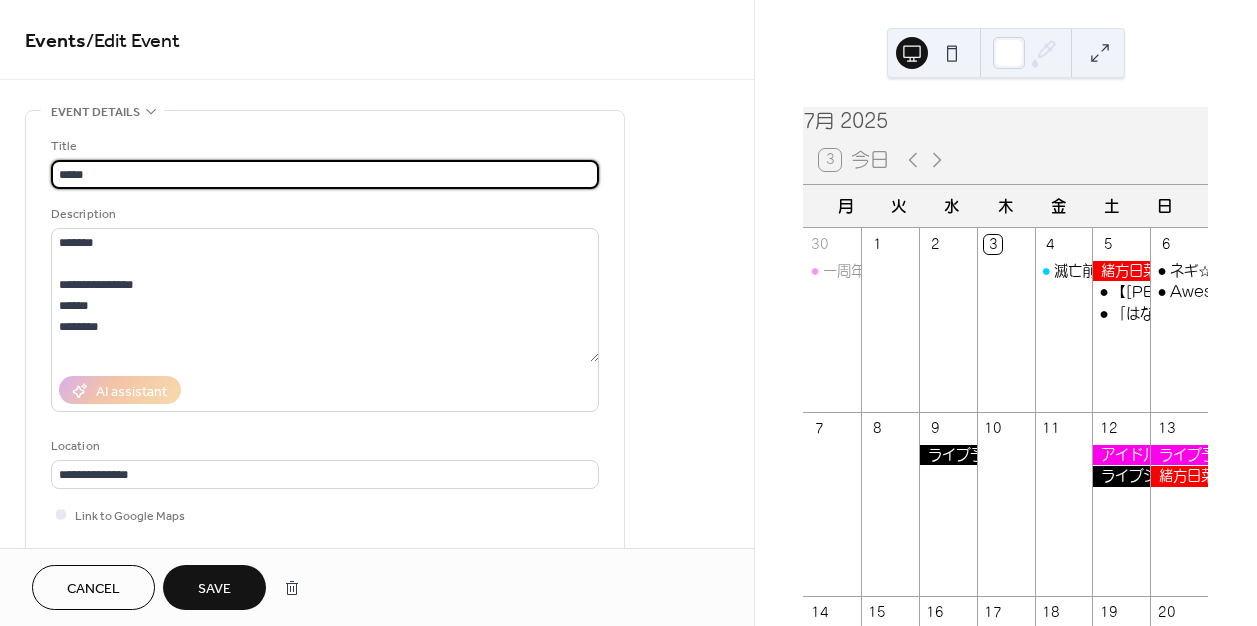 drag, startPoint x: 149, startPoint y: 171, endPoint x: 42, endPoint y: 165, distance: 107.16809 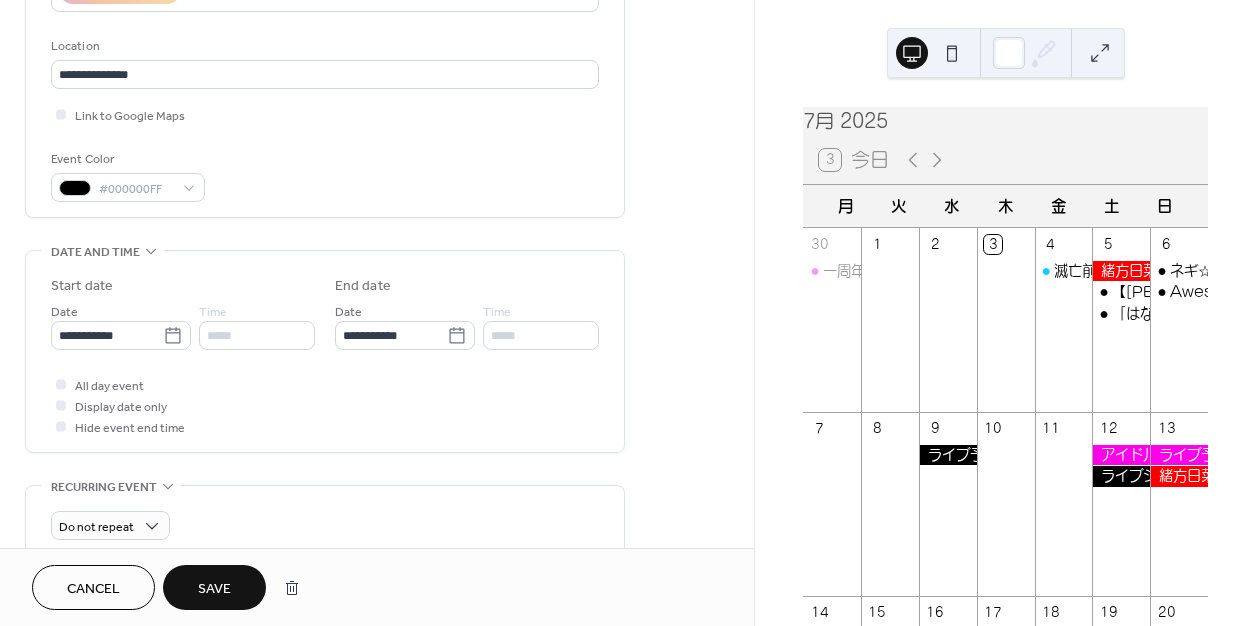 scroll, scrollTop: 568, scrollLeft: 0, axis: vertical 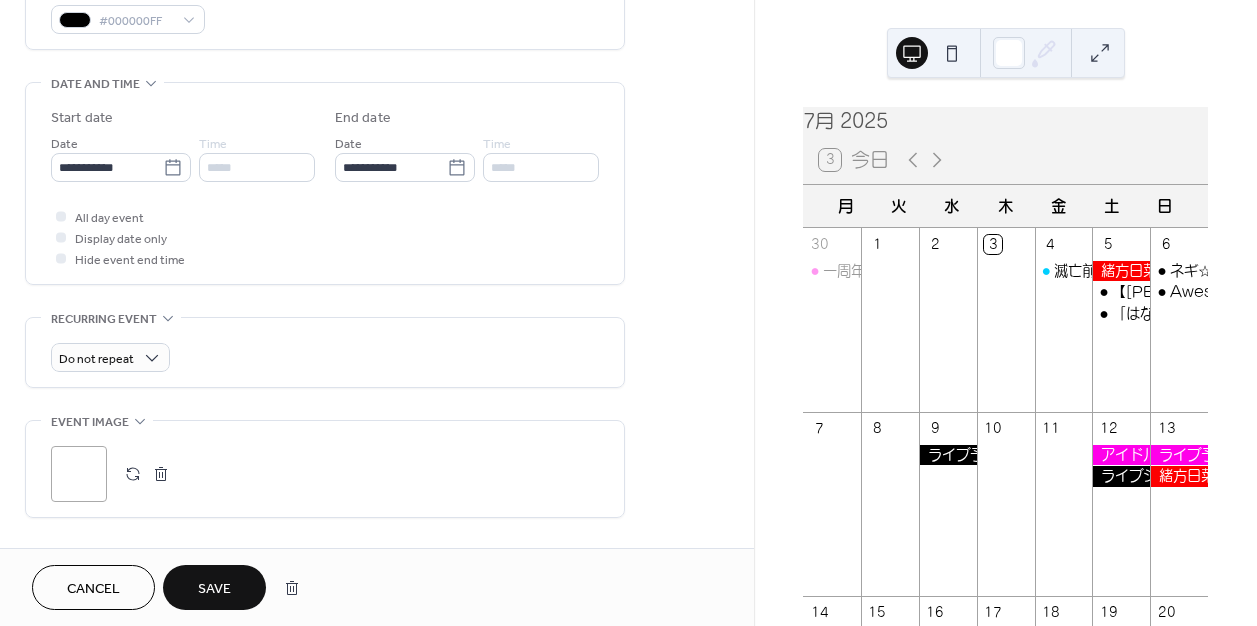type on "**********" 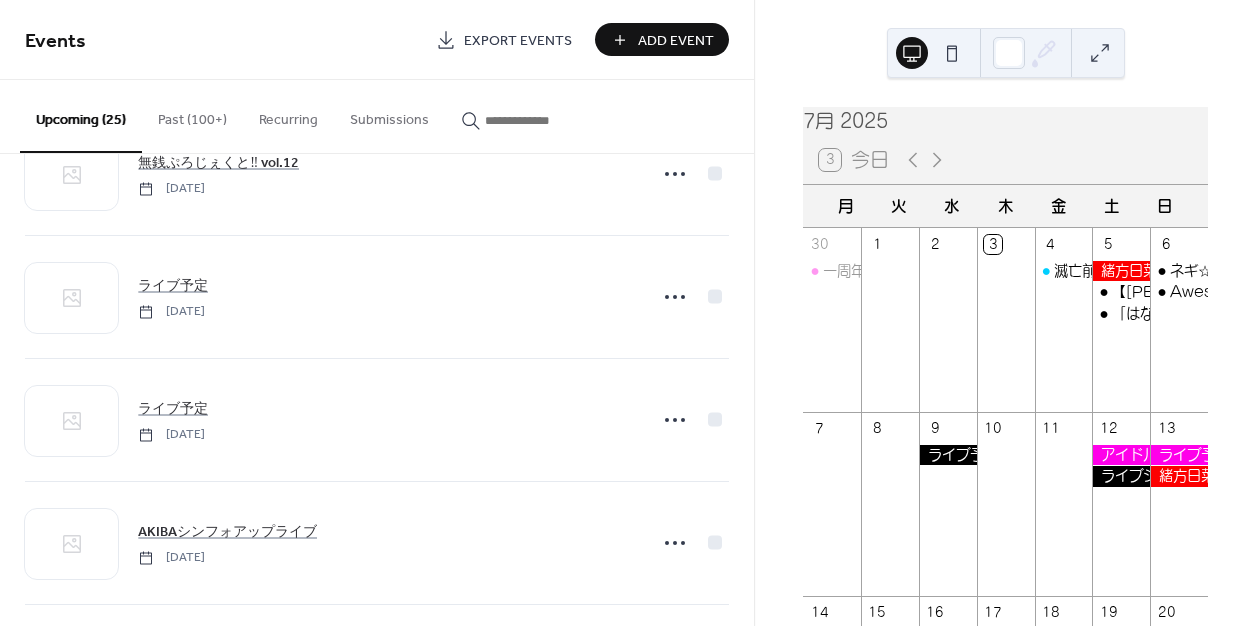 scroll, scrollTop: 1591, scrollLeft: 0, axis: vertical 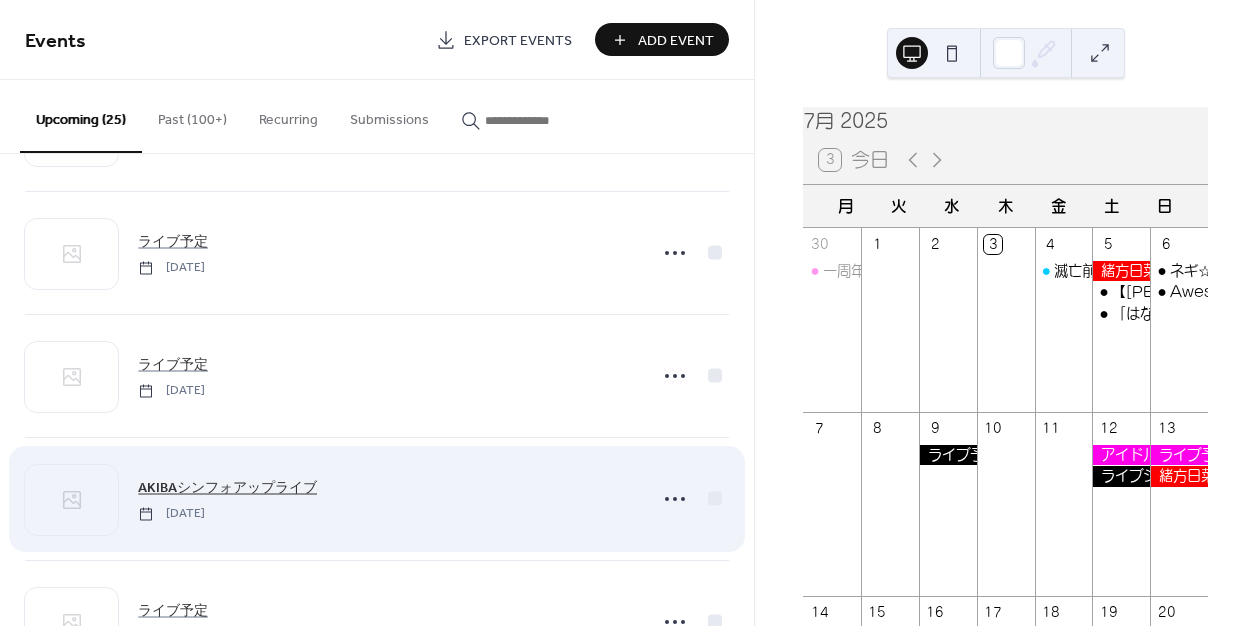 click on "AKIBAシンフォアップライブ" at bounding box center [227, 488] 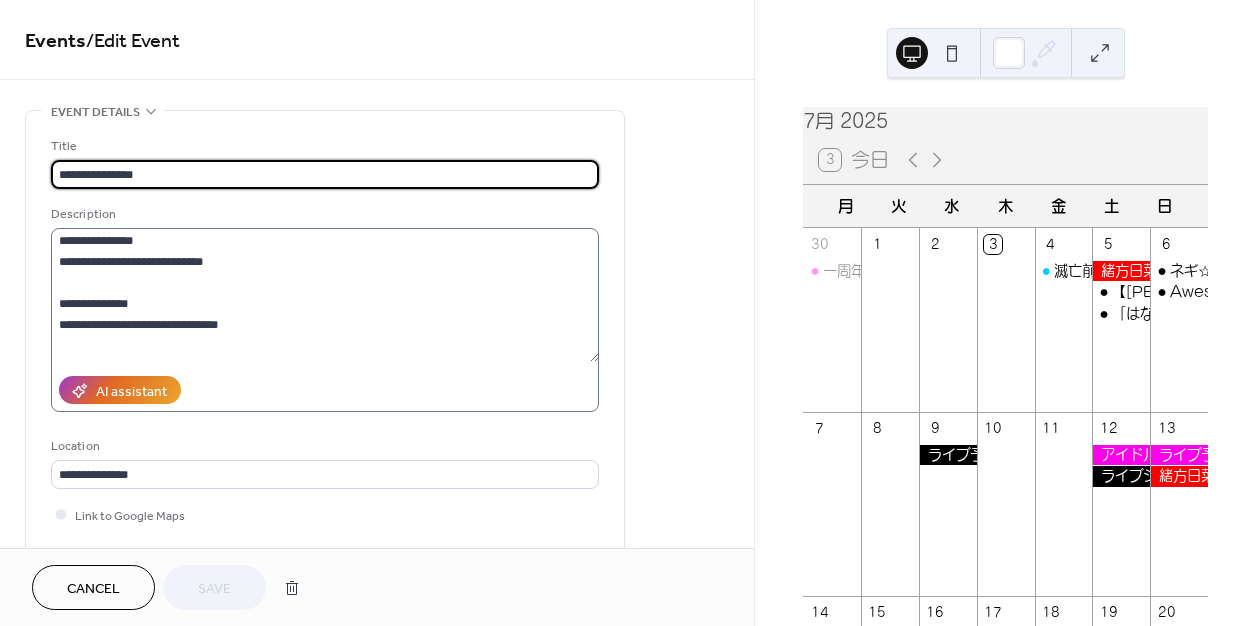 scroll, scrollTop: 199, scrollLeft: 0, axis: vertical 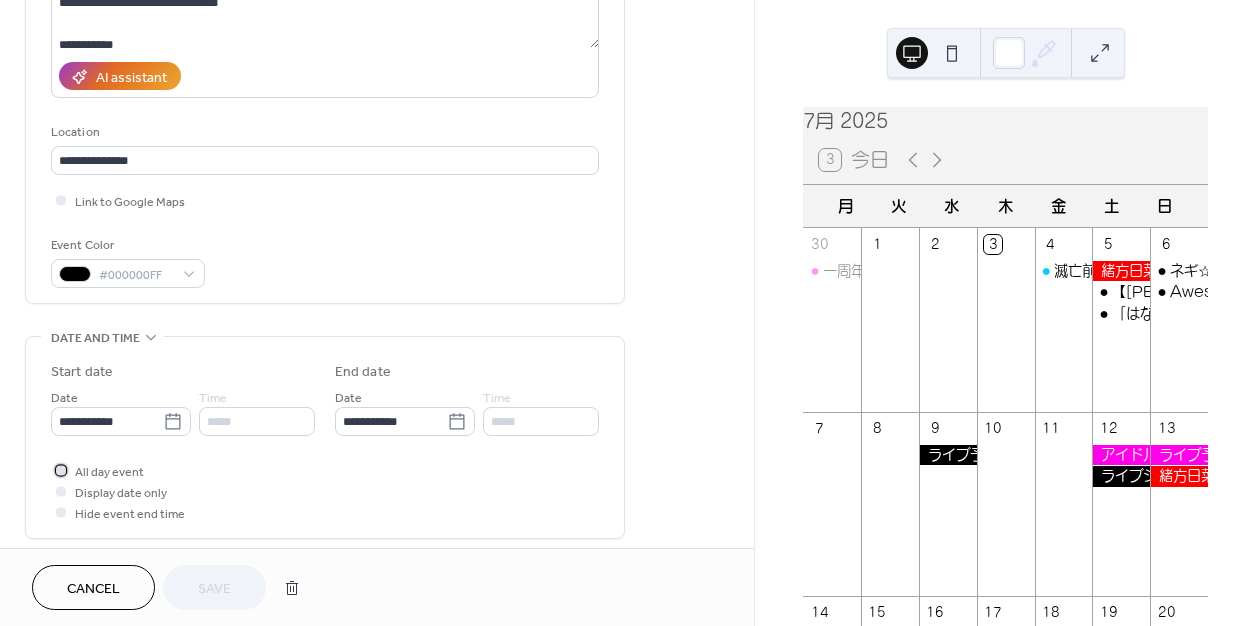 click on "All day event" at bounding box center [109, 472] 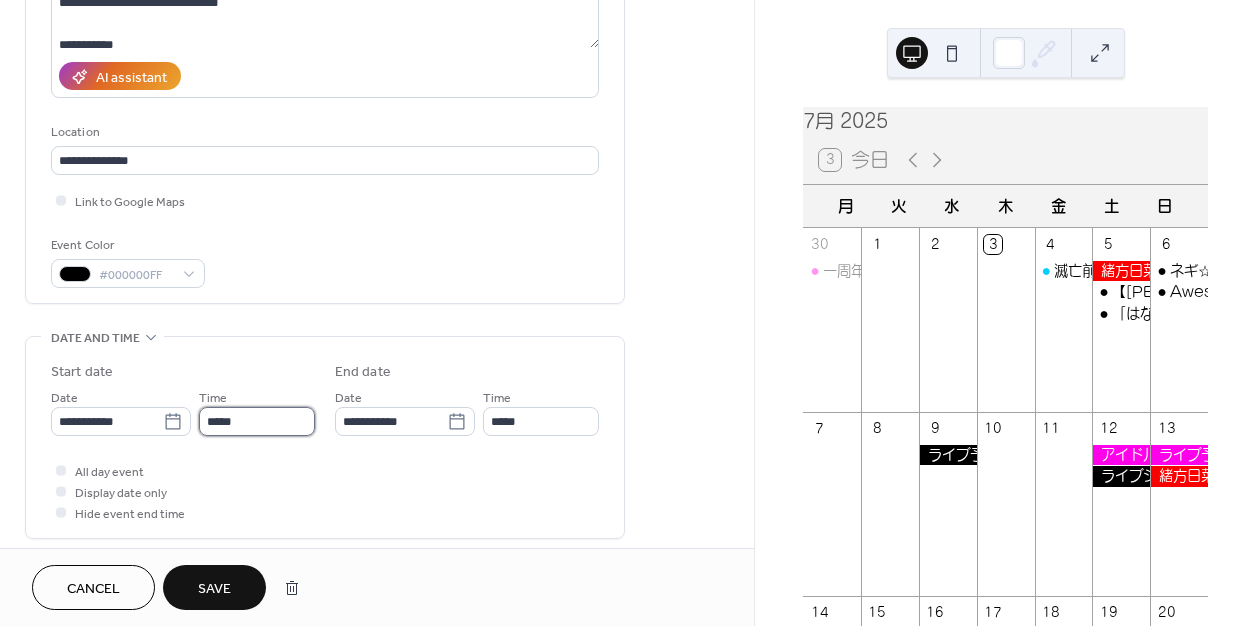 click on "*****" at bounding box center [257, 421] 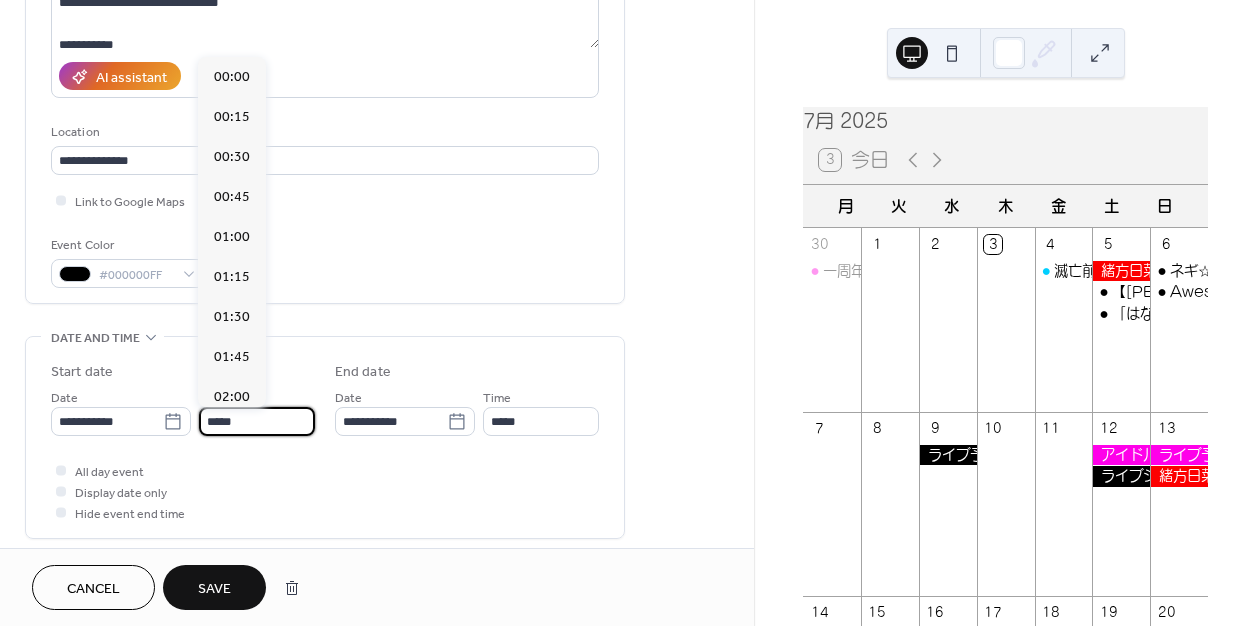 scroll, scrollTop: 2268, scrollLeft: 0, axis: vertical 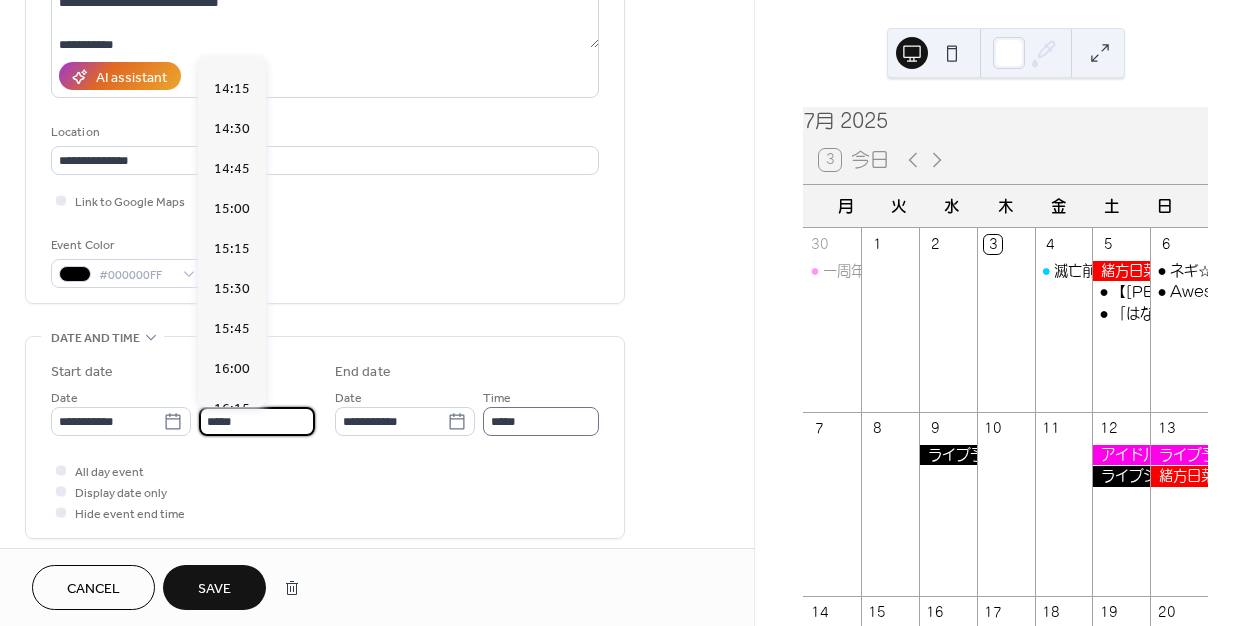 type on "*****" 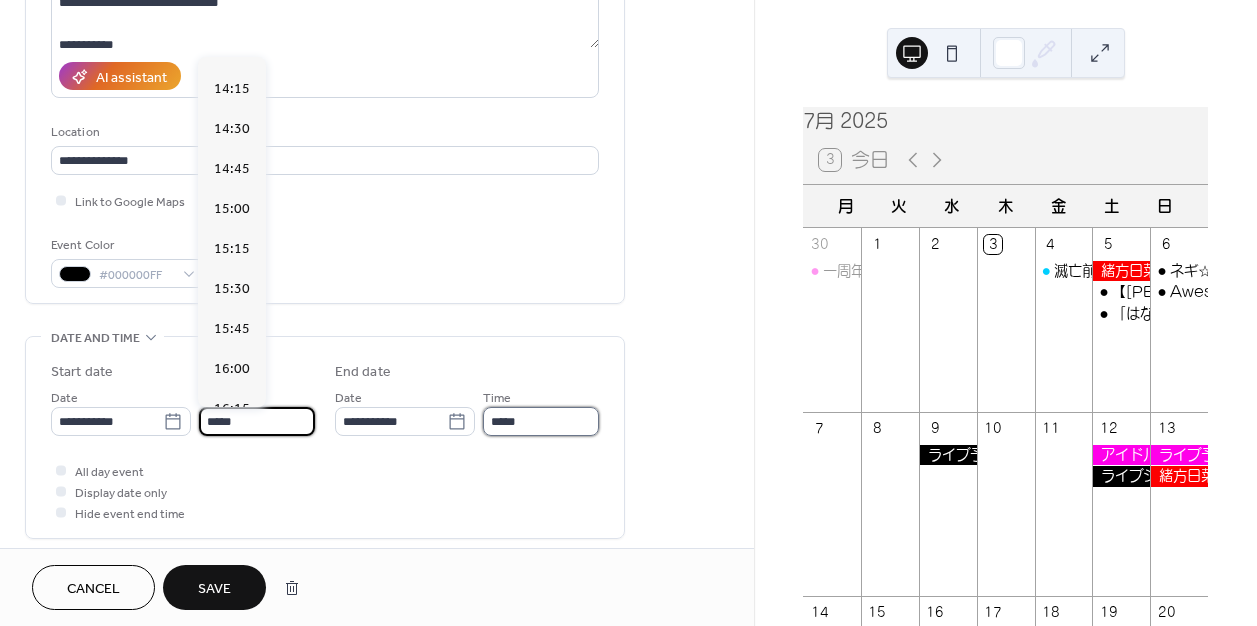 click on "*****" at bounding box center (541, 421) 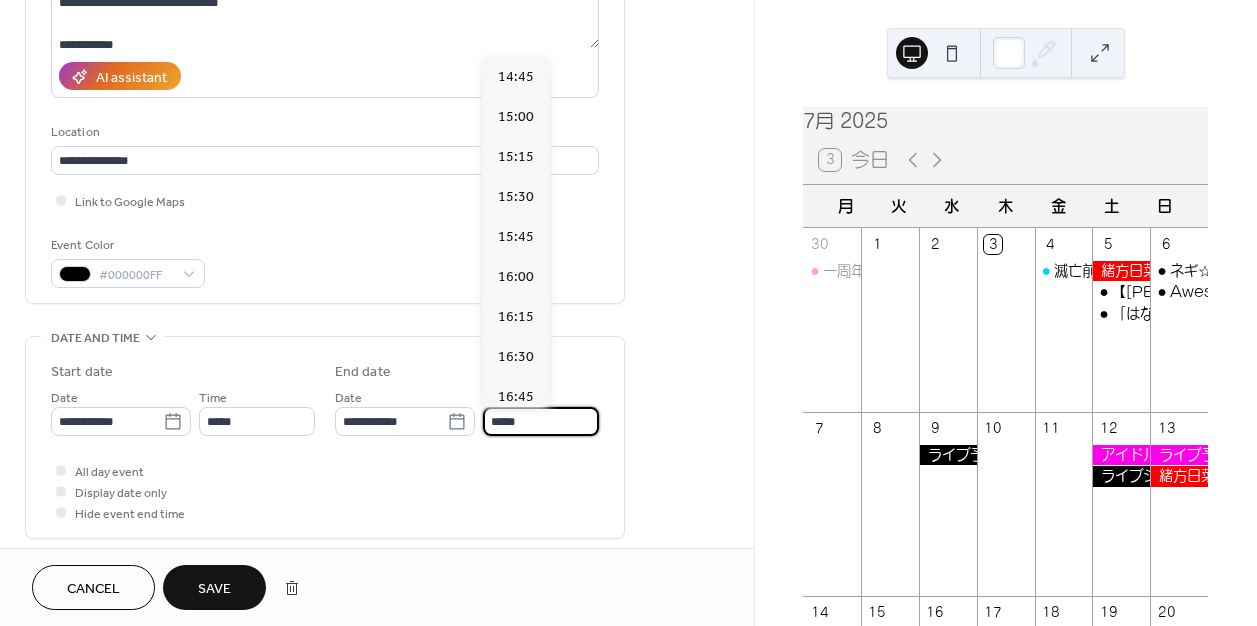 type on "*****" 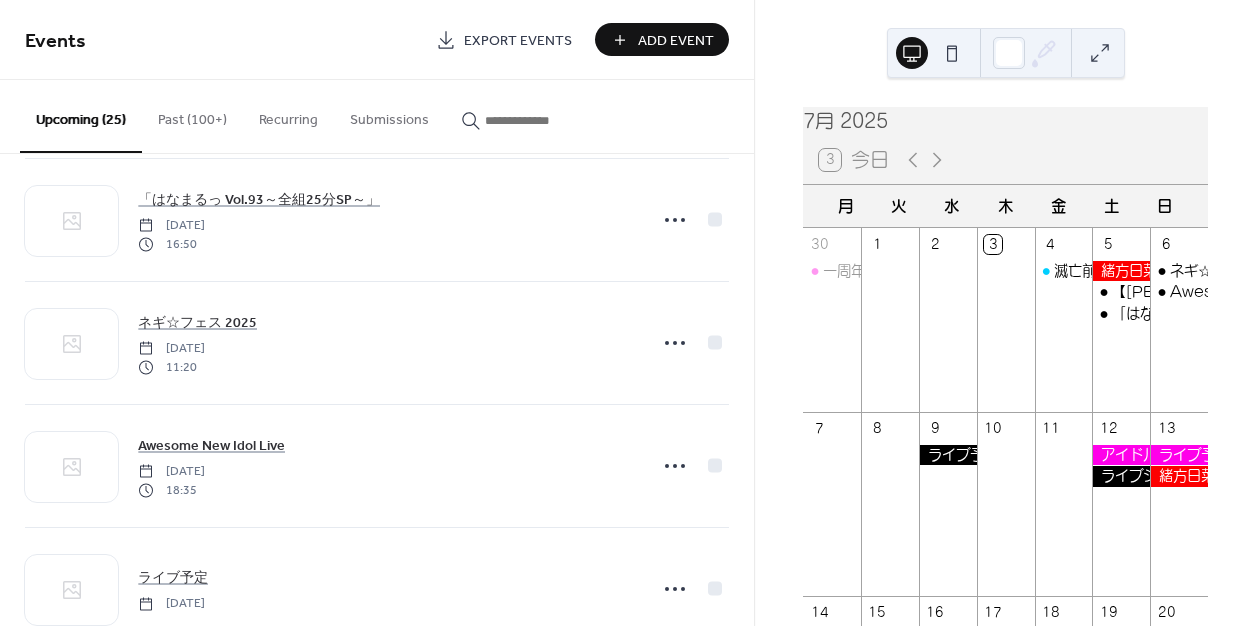 scroll, scrollTop: 625, scrollLeft: 0, axis: vertical 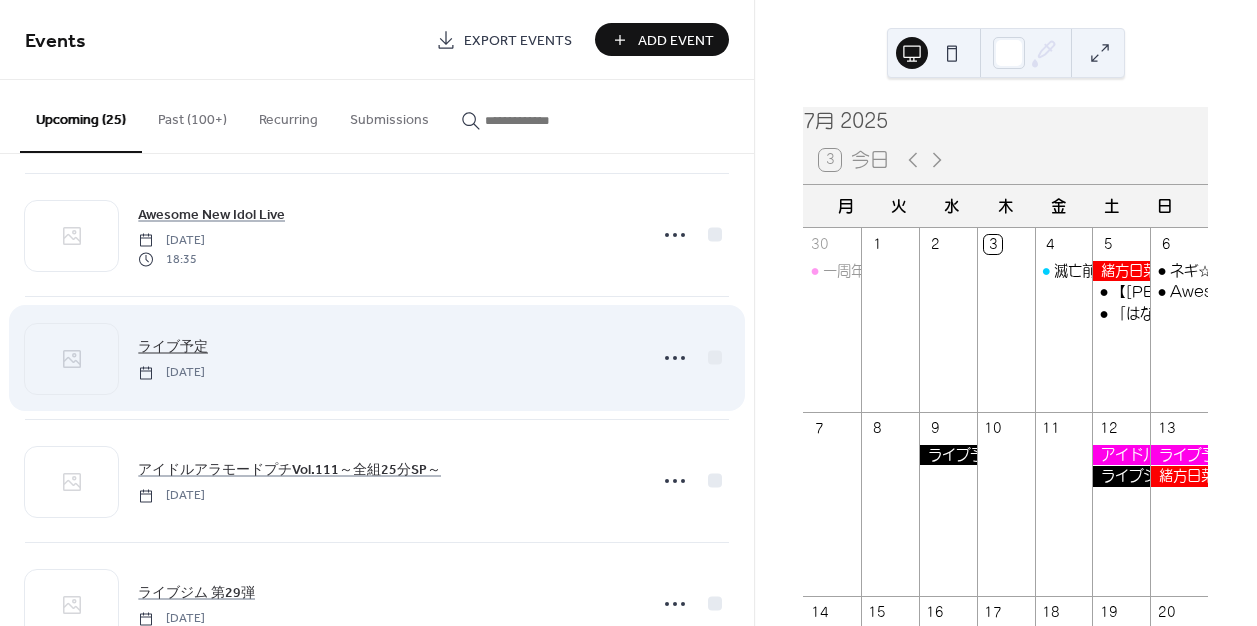click on "ライブ予定" at bounding box center (173, 347) 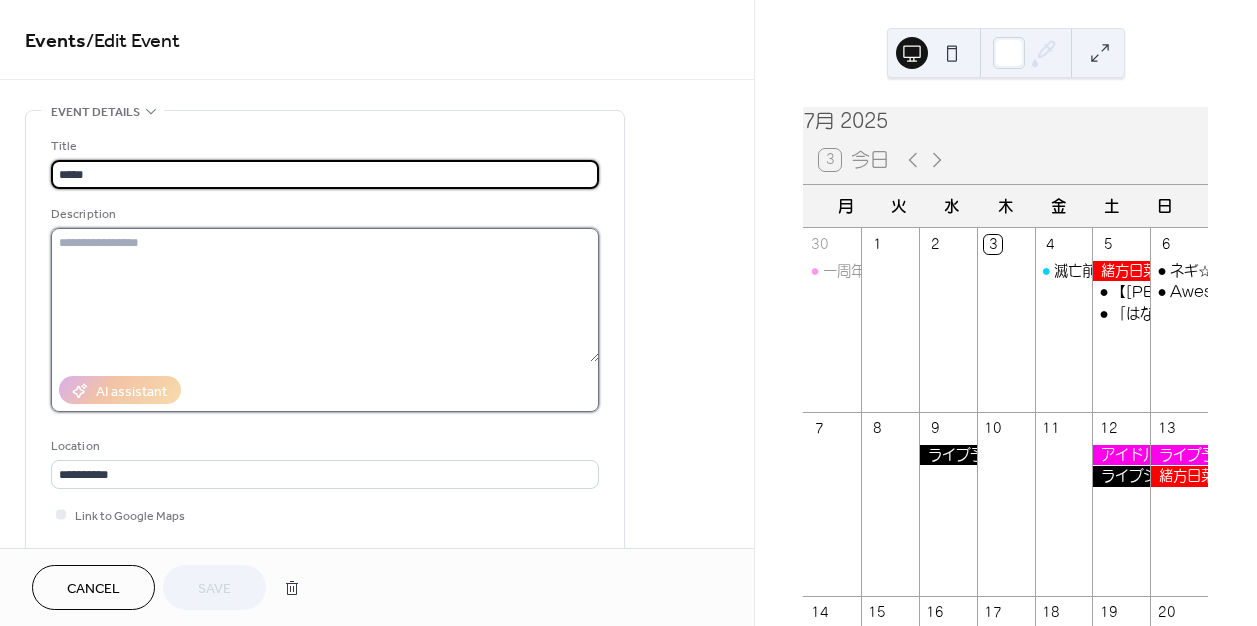 click at bounding box center (325, 295) 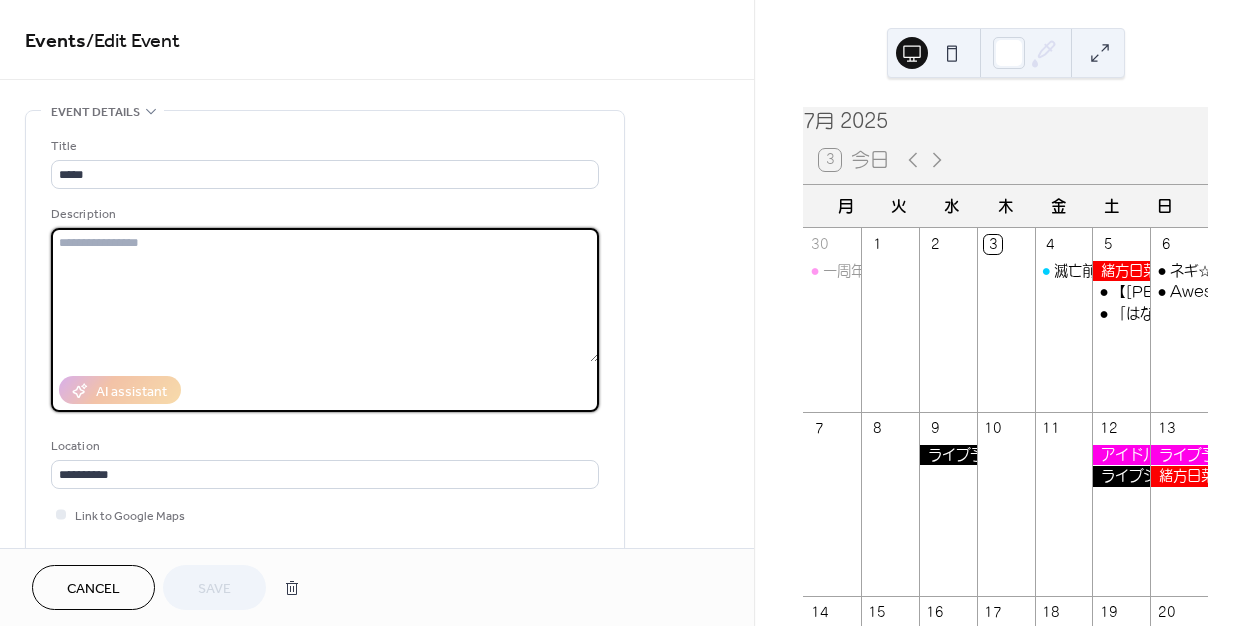 paste on "**********" 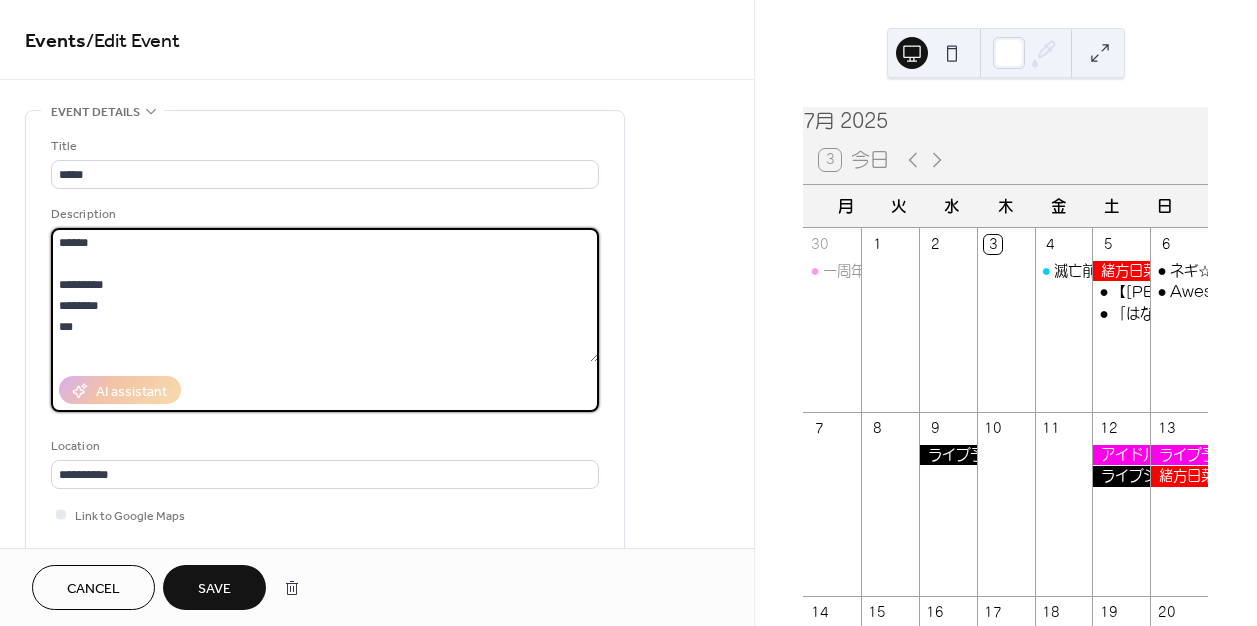 scroll, scrollTop: 249, scrollLeft: 0, axis: vertical 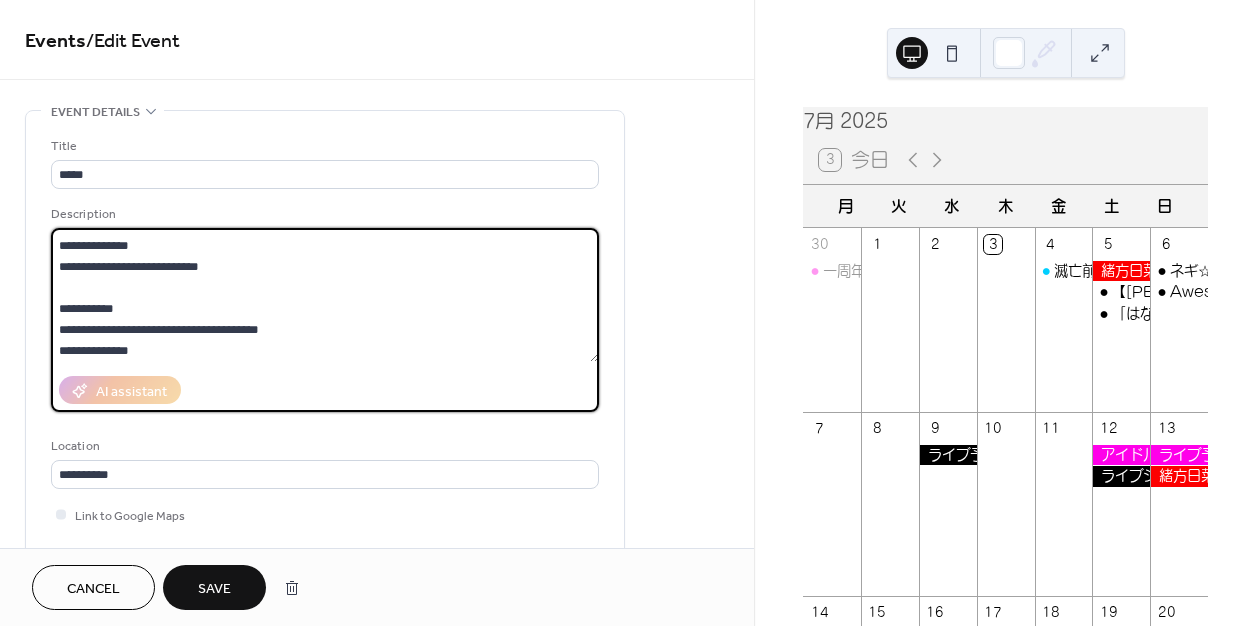 drag, startPoint x: 269, startPoint y: 332, endPoint x: 59, endPoint y: 327, distance: 210.05951 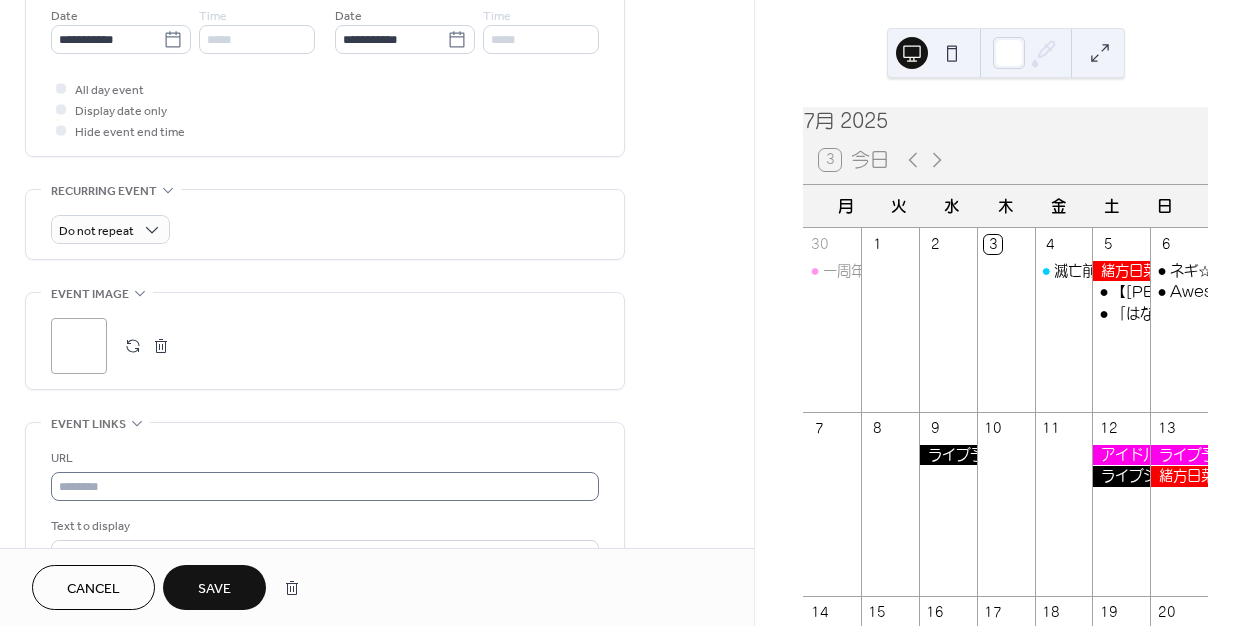 scroll, scrollTop: 851, scrollLeft: 0, axis: vertical 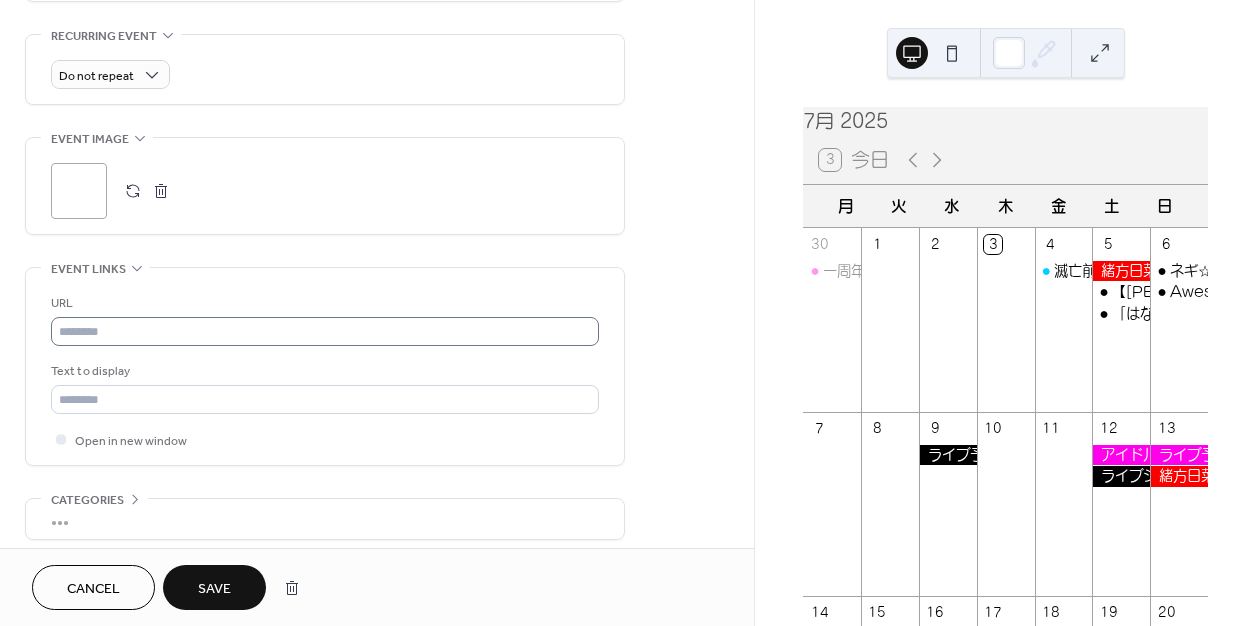 type on "**********" 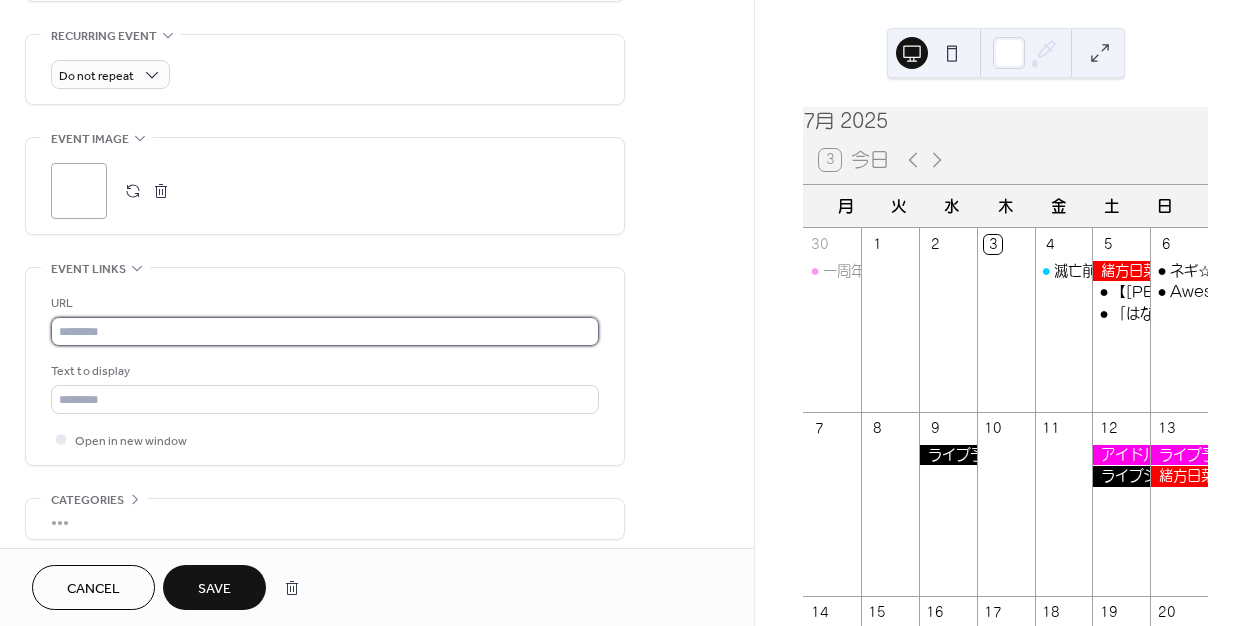 click at bounding box center (325, 331) 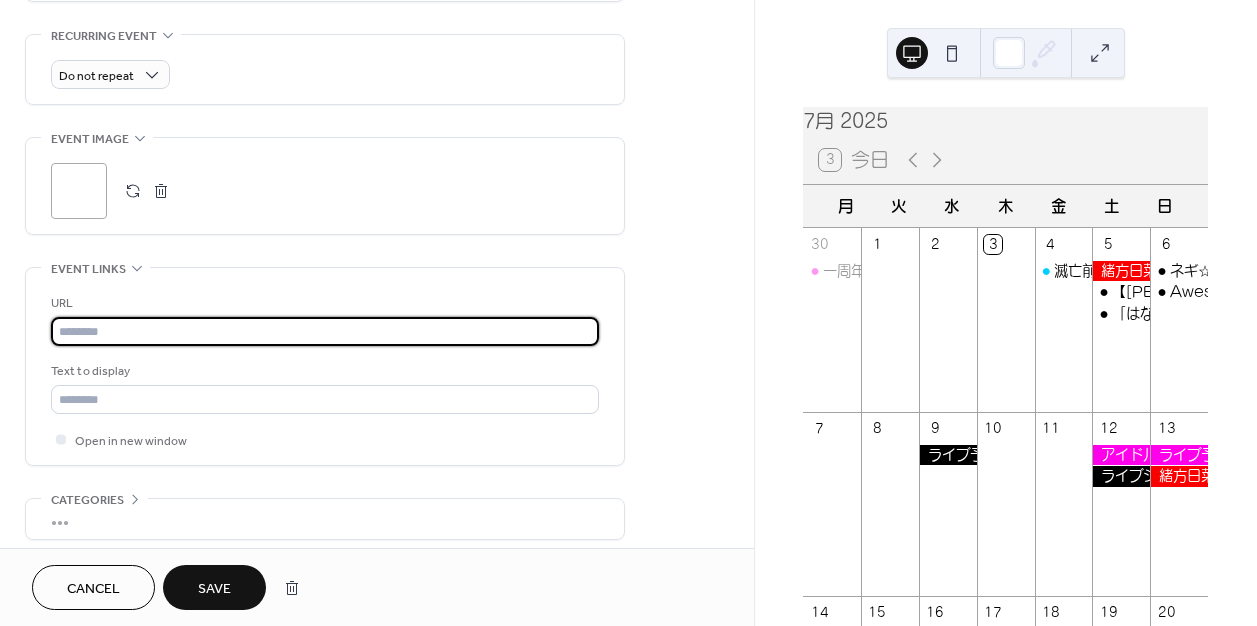 paste on "**********" 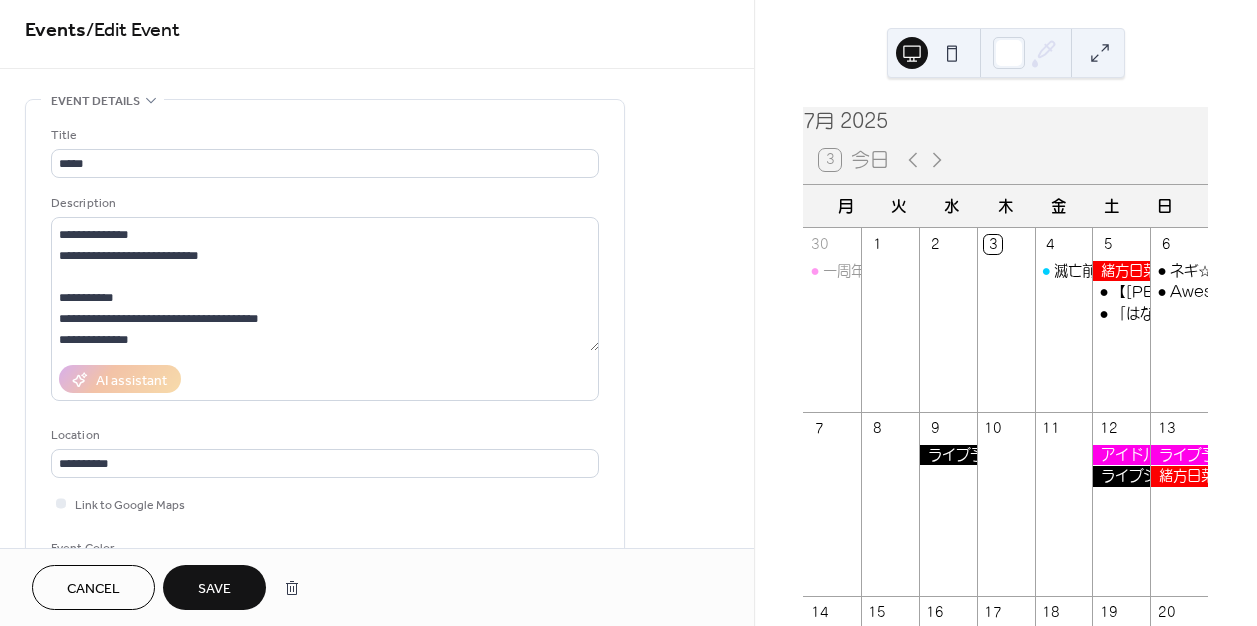 scroll, scrollTop: 7, scrollLeft: 0, axis: vertical 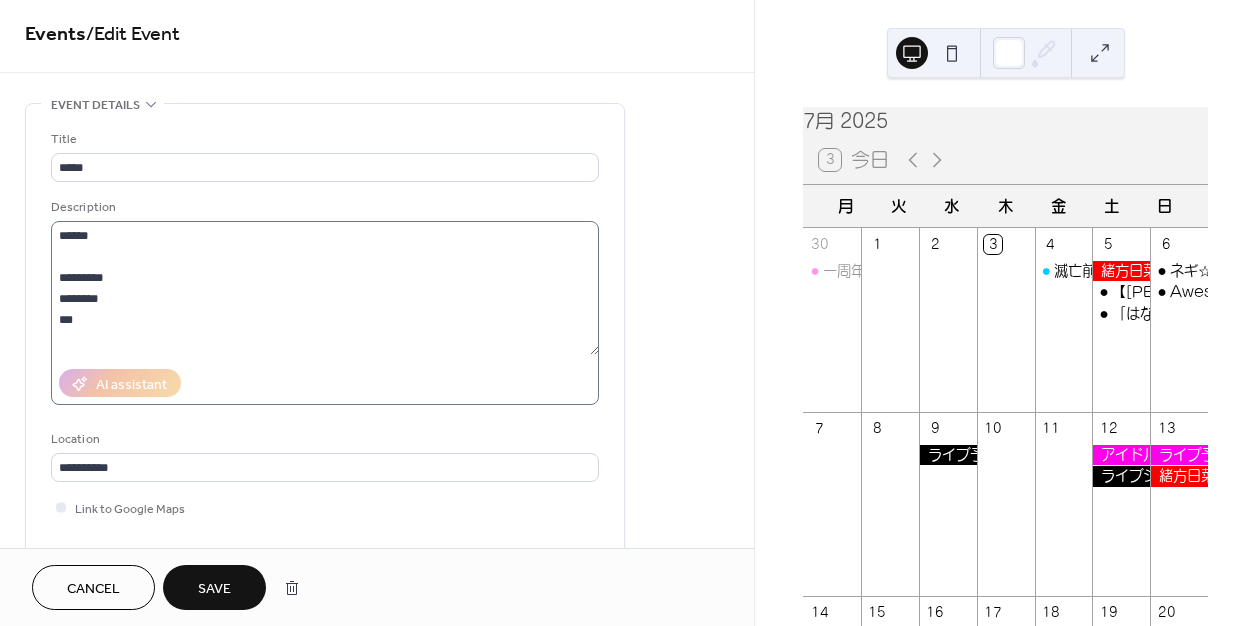 type on "**********" 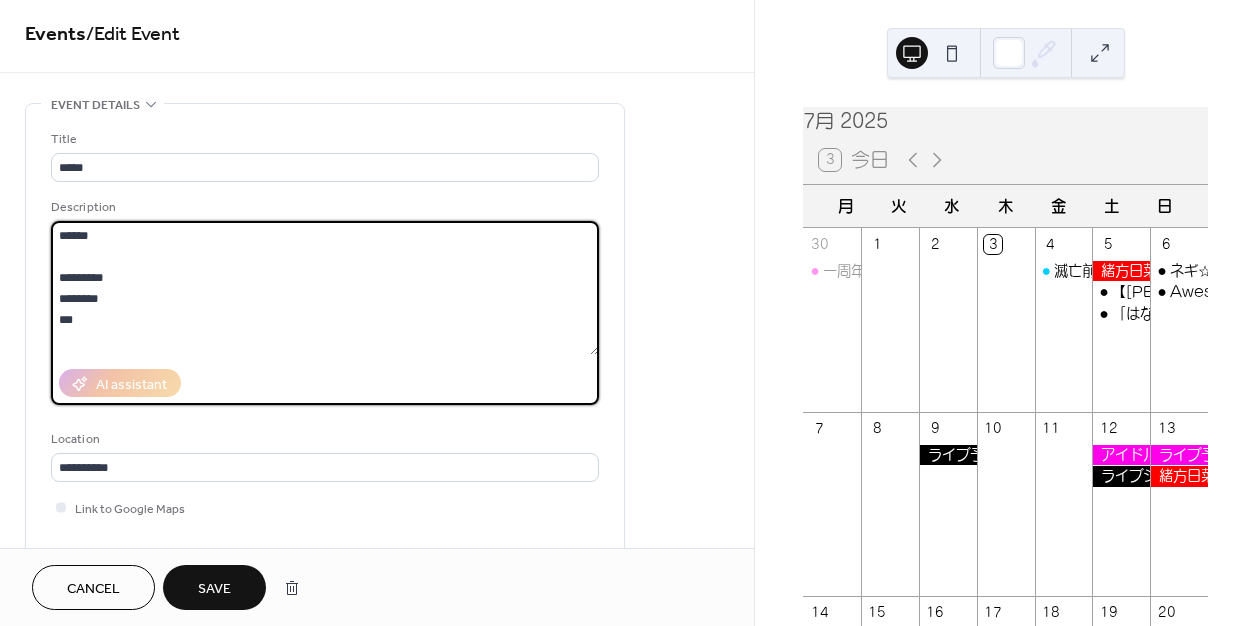 drag, startPoint x: 123, startPoint y: 281, endPoint x: 58, endPoint y: 275, distance: 65.27634 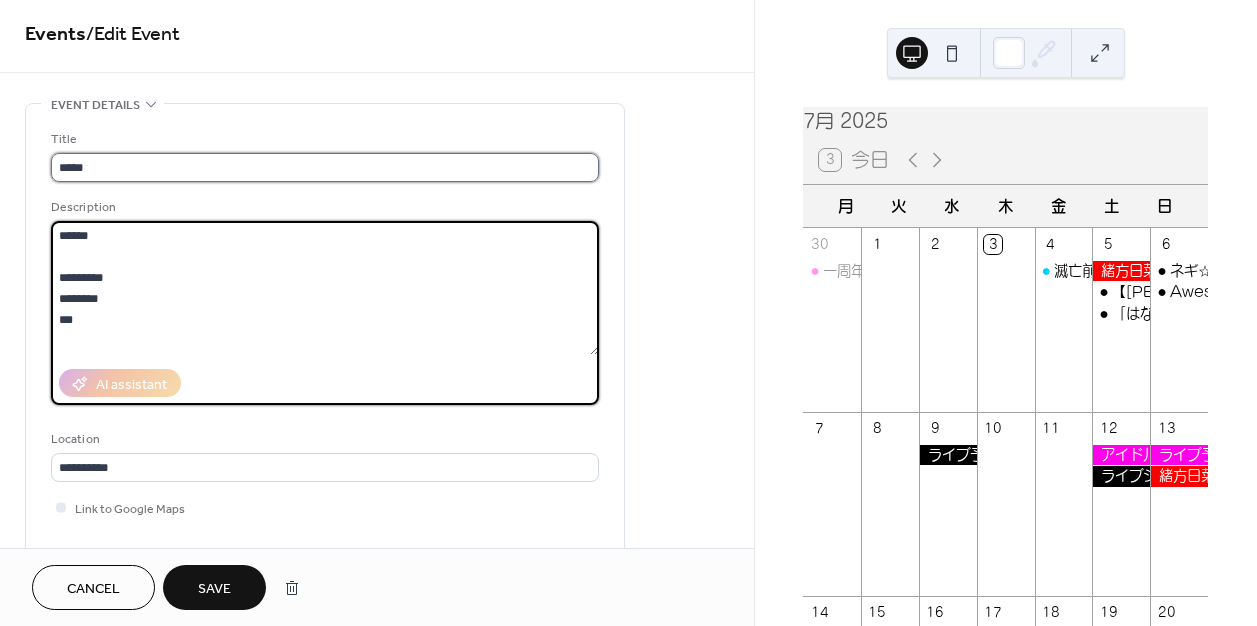 click on "*****" at bounding box center [325, 167] 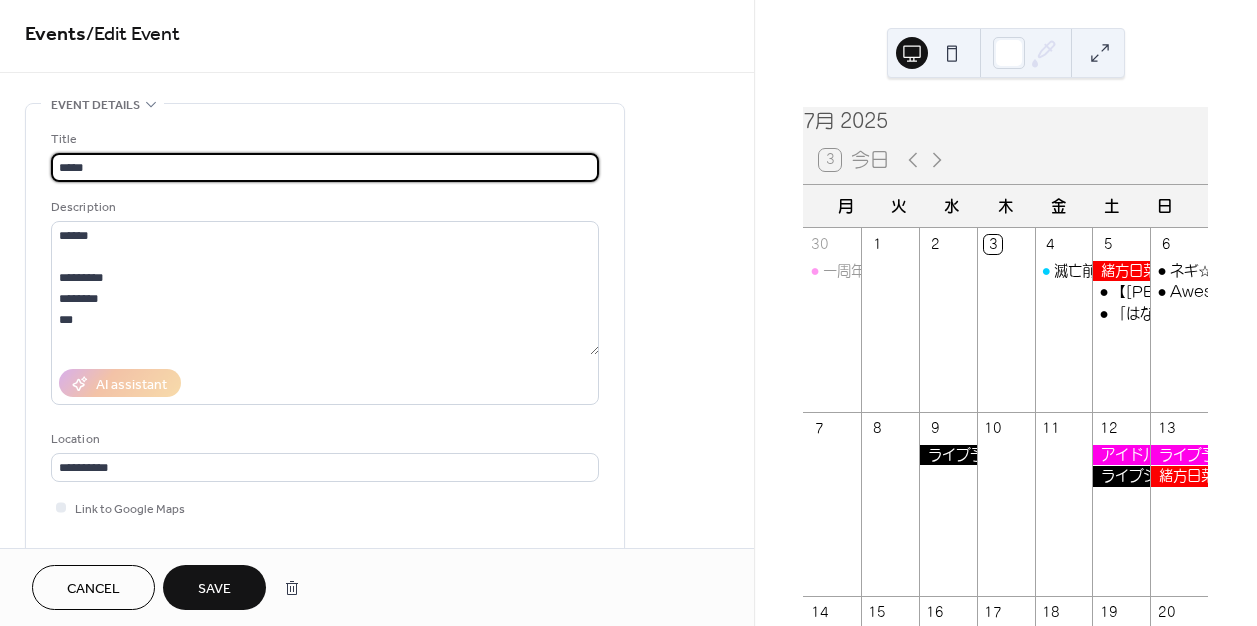 paste on "****" 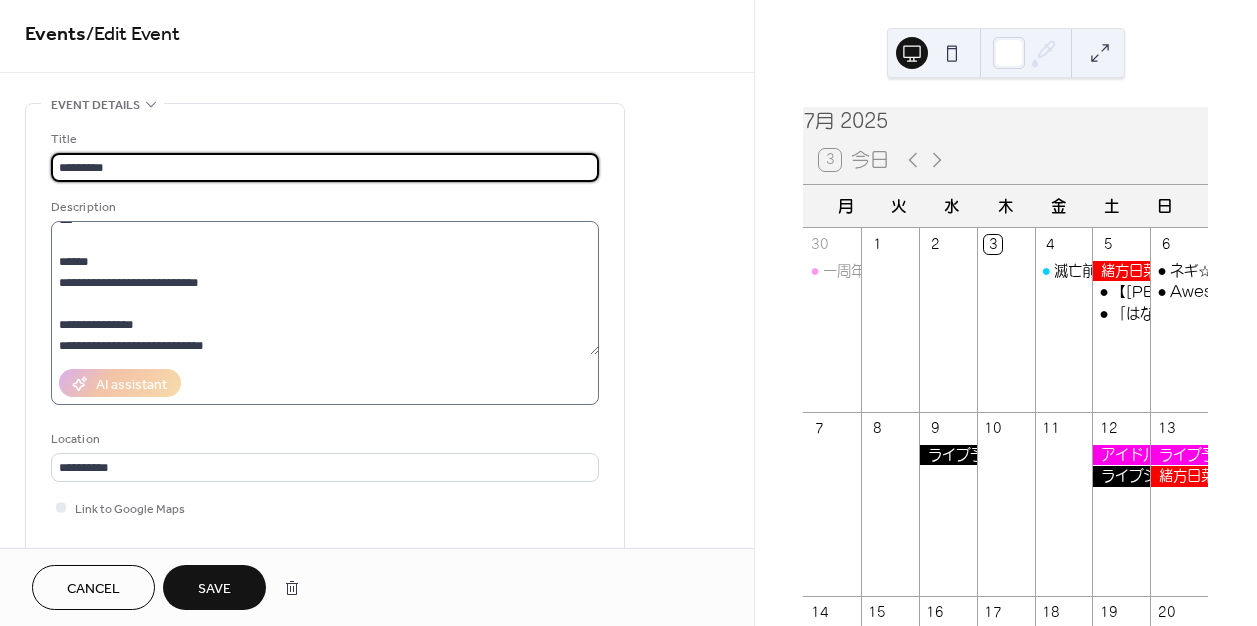 scroll, scrollTop: 112, scrollLeft: 0, axis: vertical 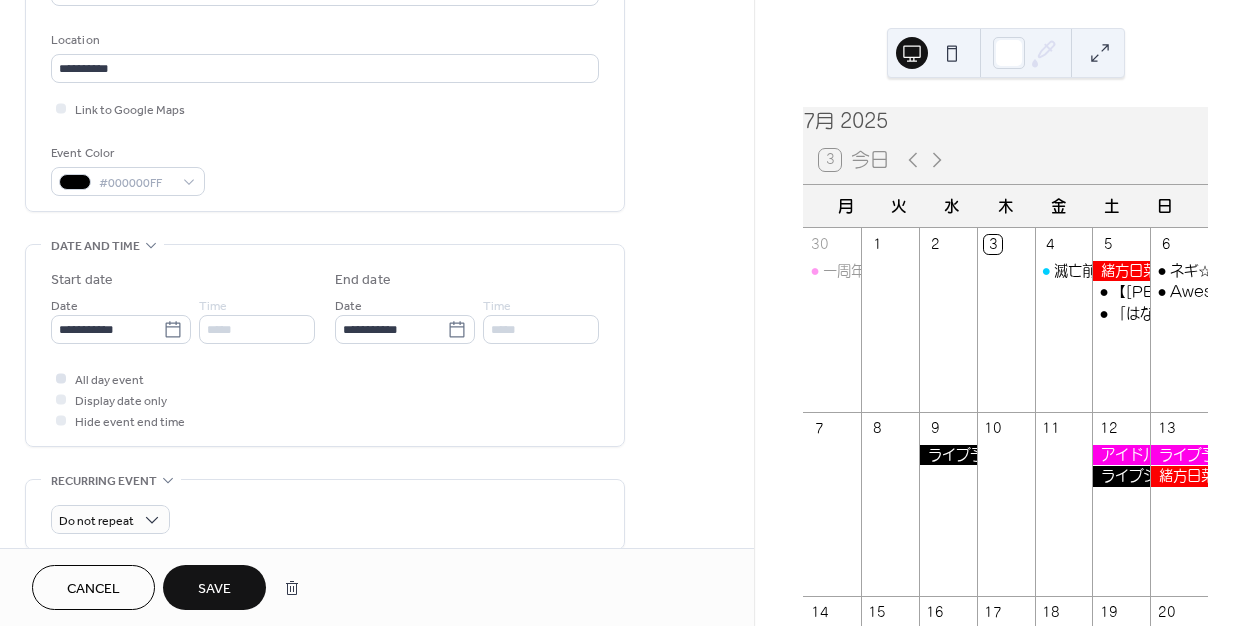 type on "*********" 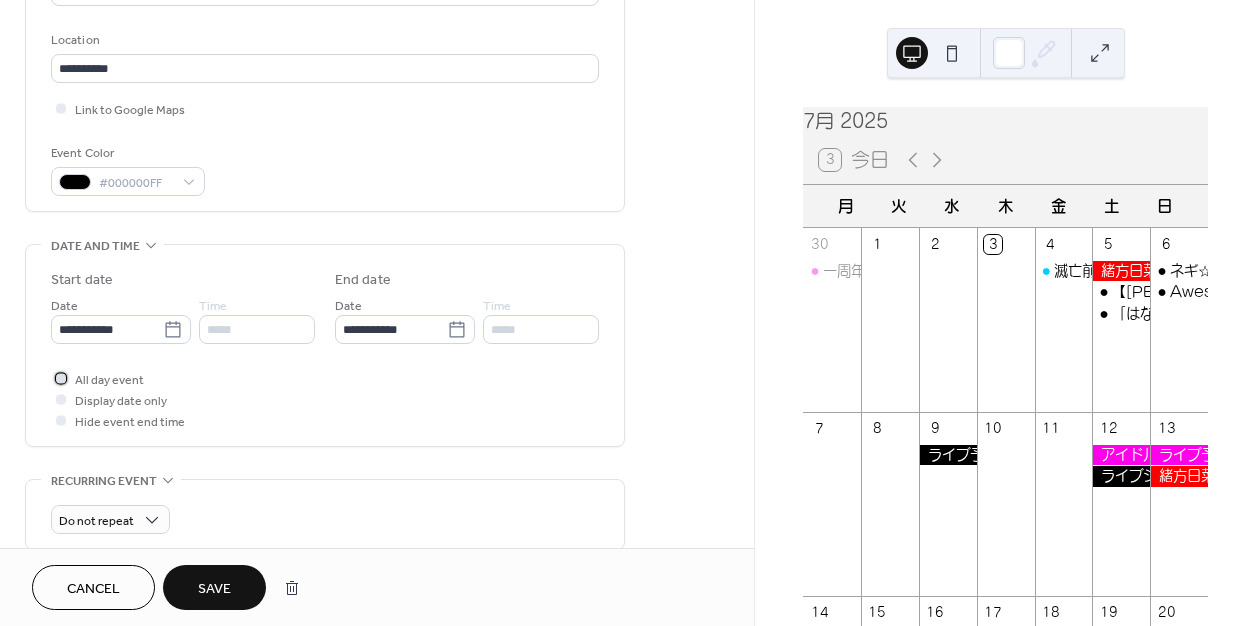 click on "All day event" at bounding box center (109, 380) 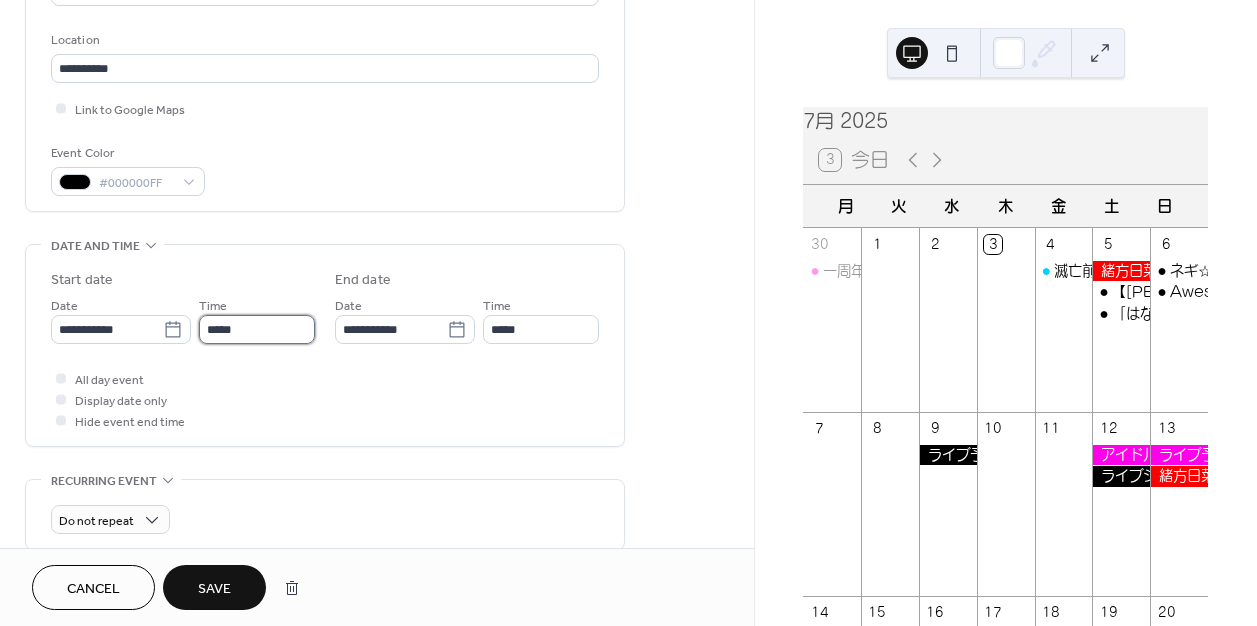 click on "*****" at bounding box center [257, 329] 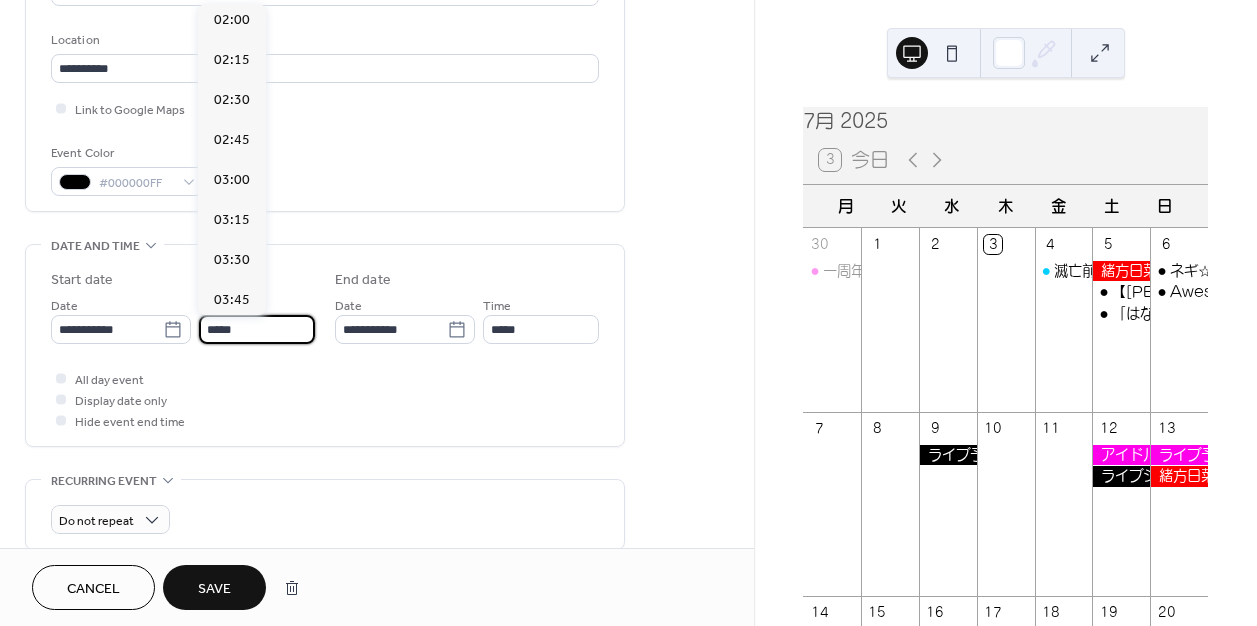 scroll, scrollTop: 3402, scrollLeft: 0, axis: vertical 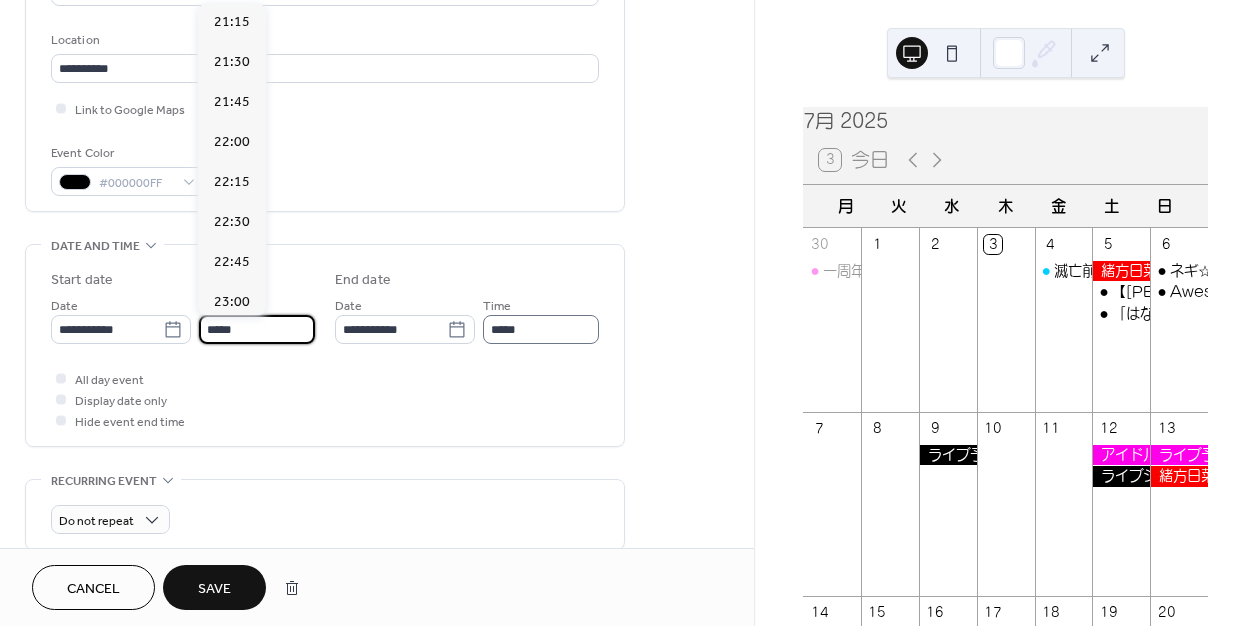 type on "*****" 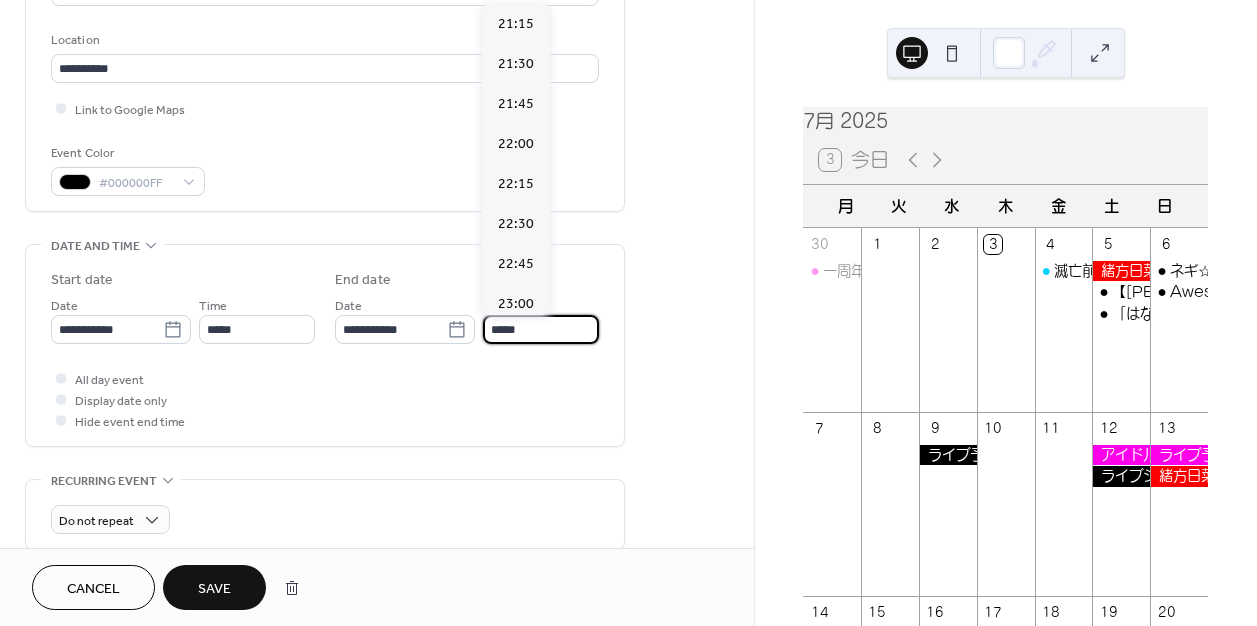 click on "*****" at bounding box center [541, 329] 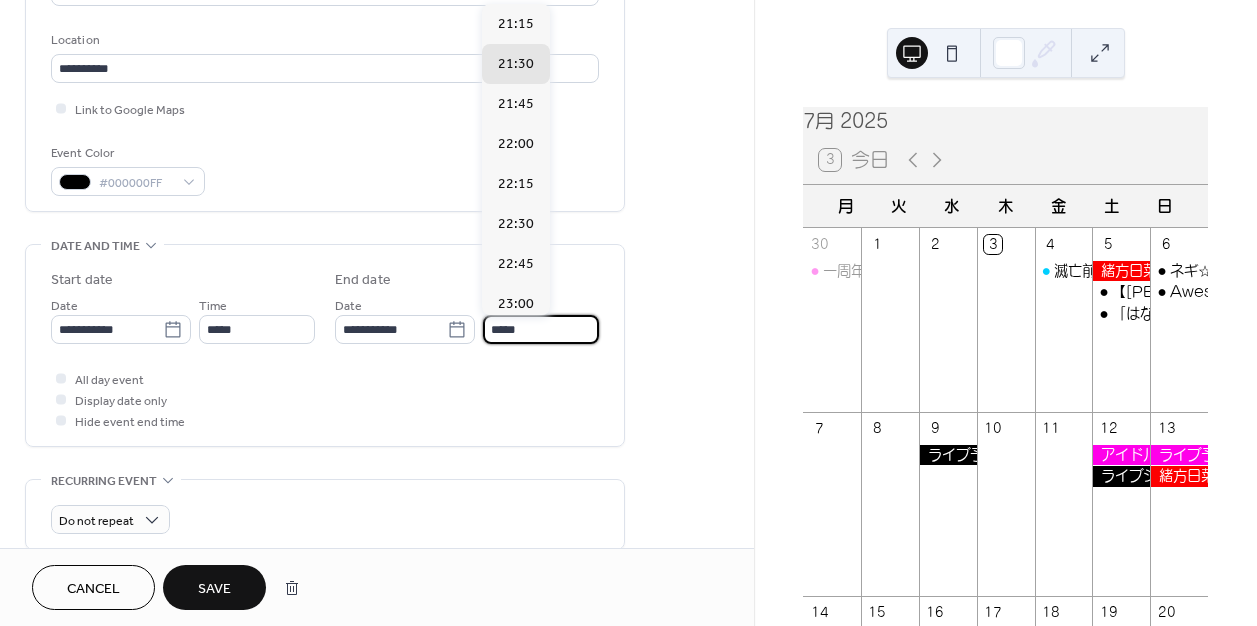 type on "*****" 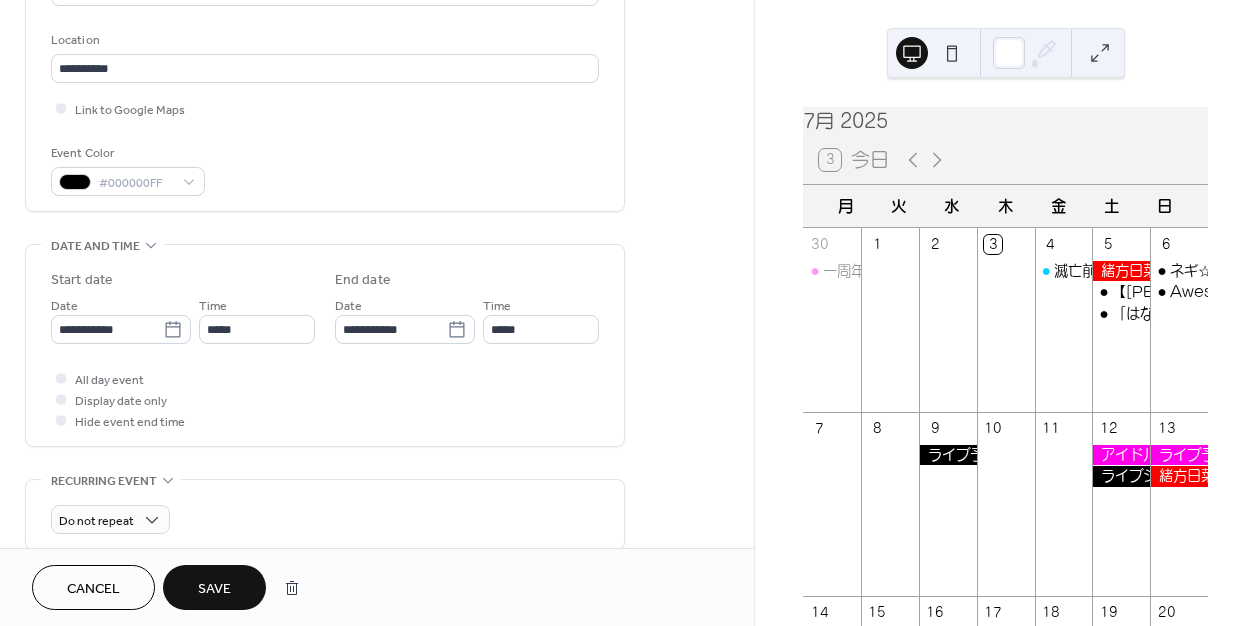 click on "Save" at bounding box center (214, 589) 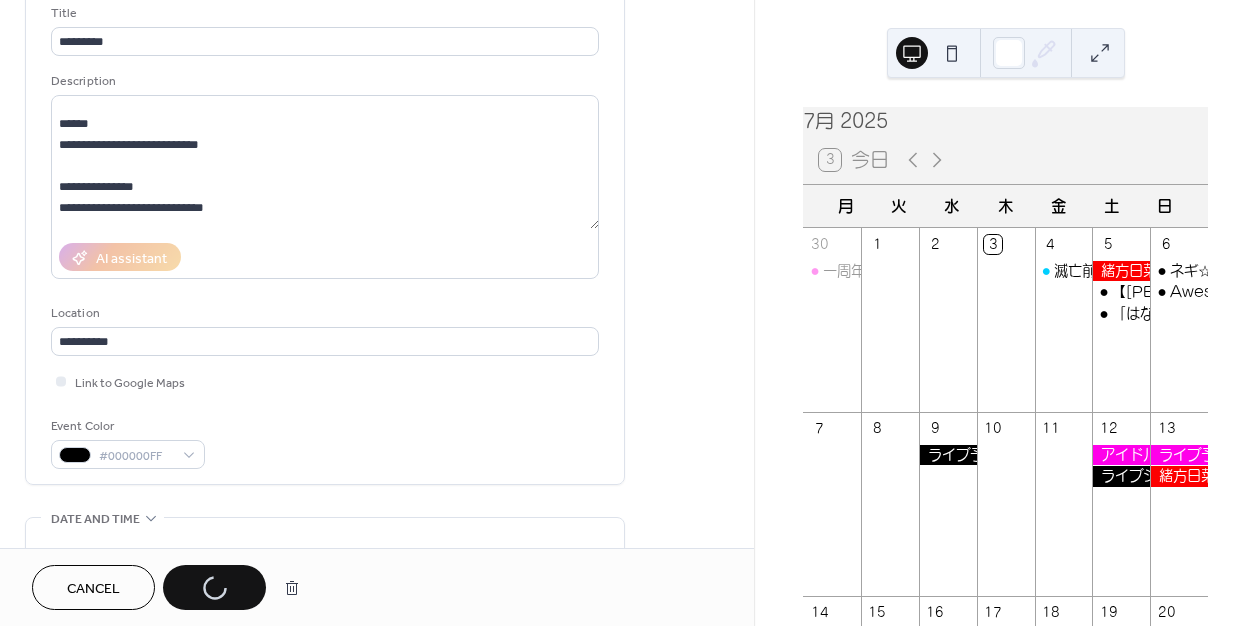 scroll, scrollTop: 0, scrollLeft: 0, axis: both 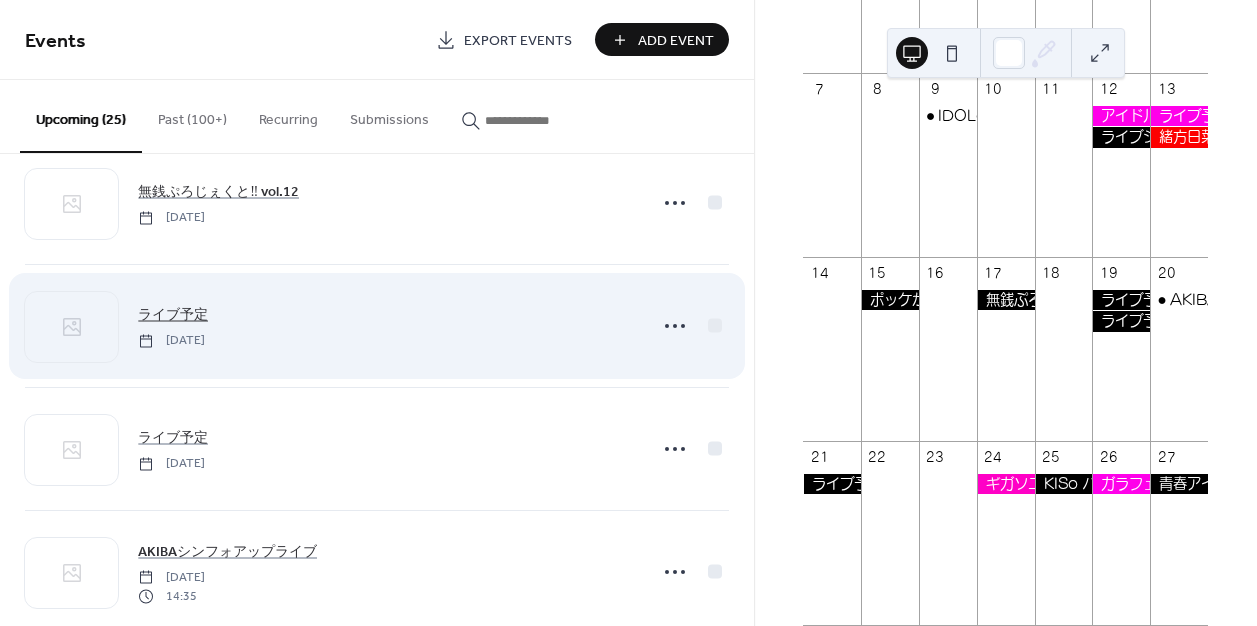 click on "ライブ予定" at bounding box center (173, 315) 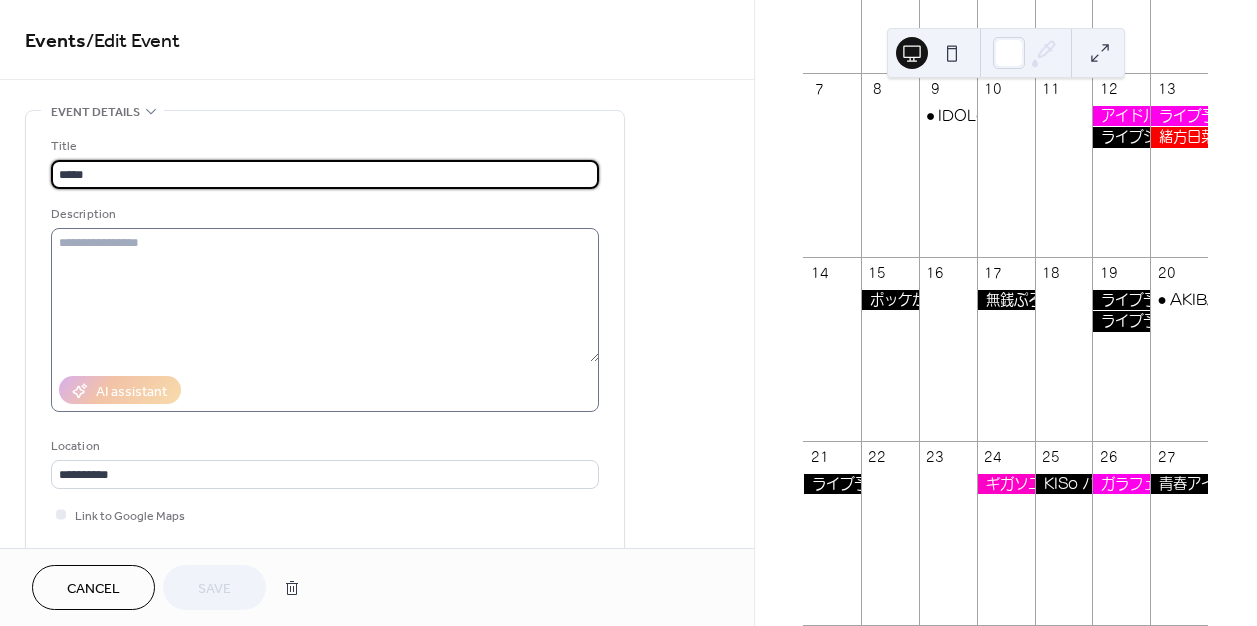 scroll, scrollTop: 134, scrollLeft: 0, axis: vertical 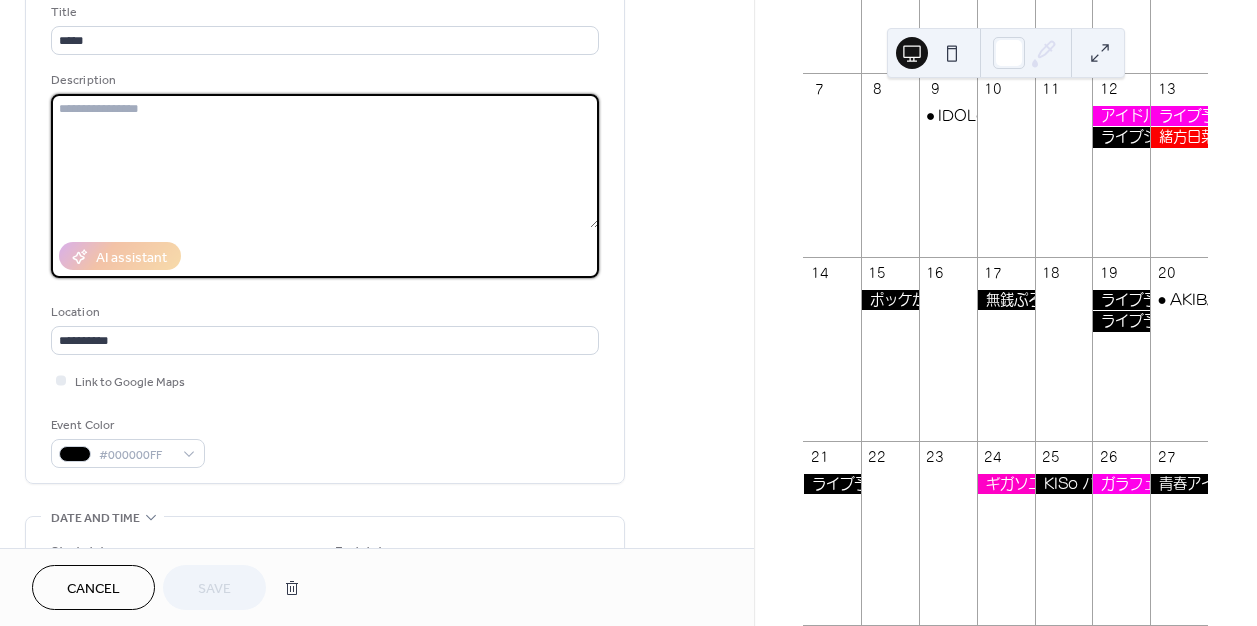 click at bounding box center [325, 161] 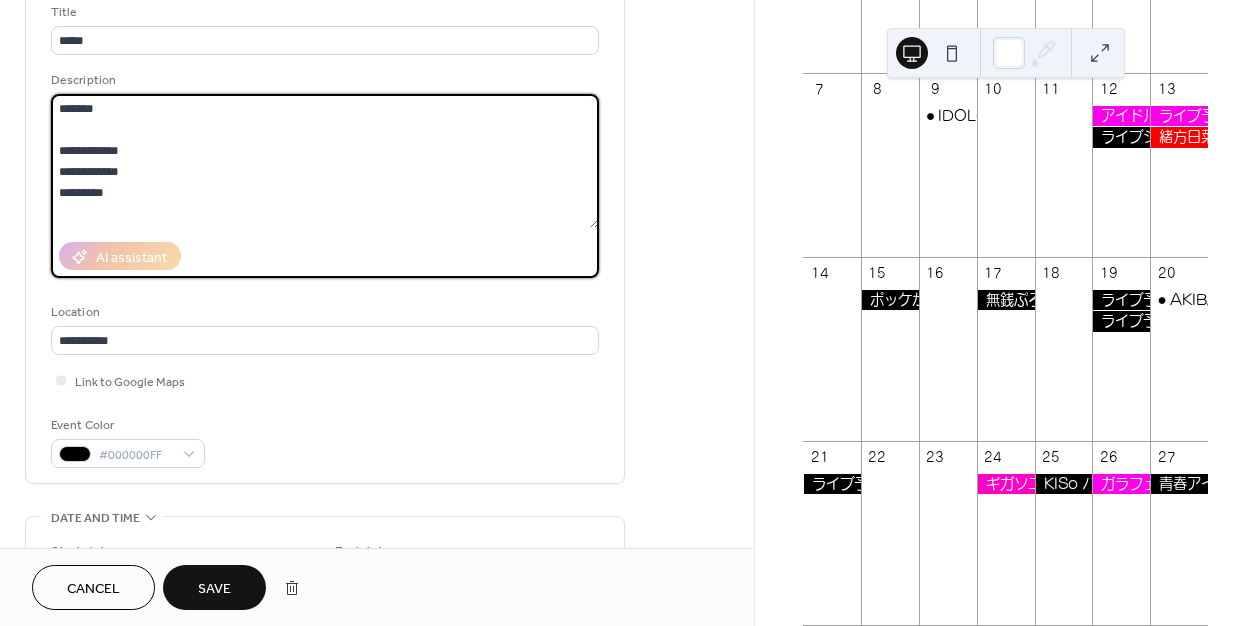 scroll, scrollTop: 228, scrollLeft: 0, axis: vertical 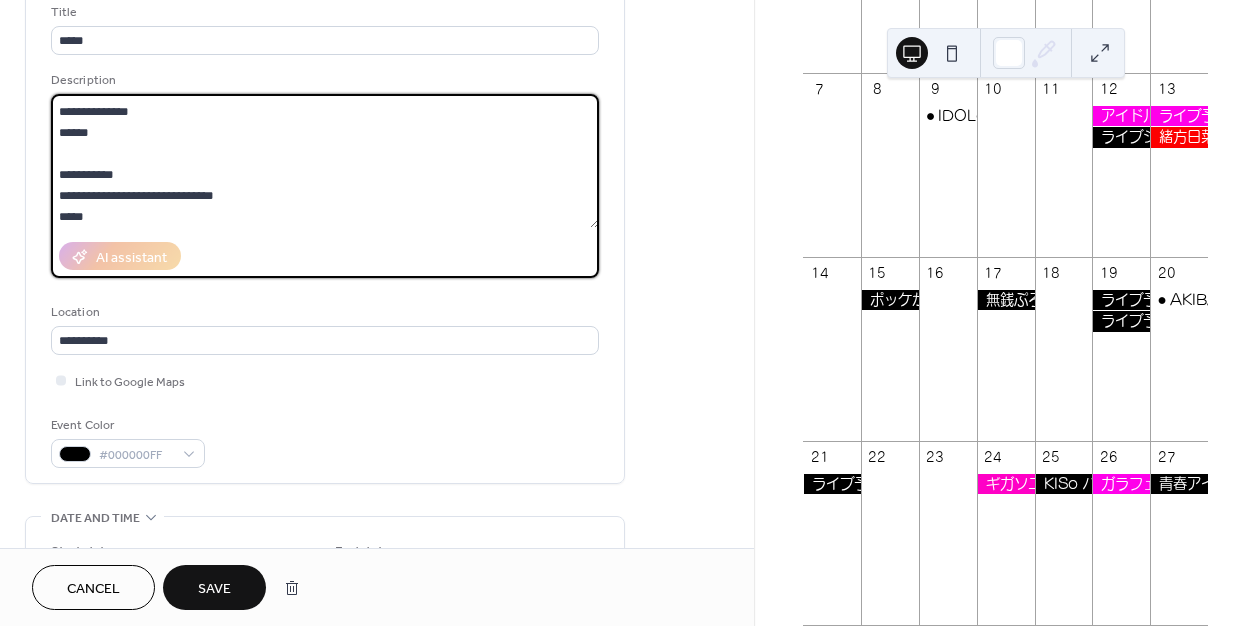 drag, startPoint x: 228, startPoint y: 200, endPoint x: 59, endPoint y: 195, distance: 169.07394 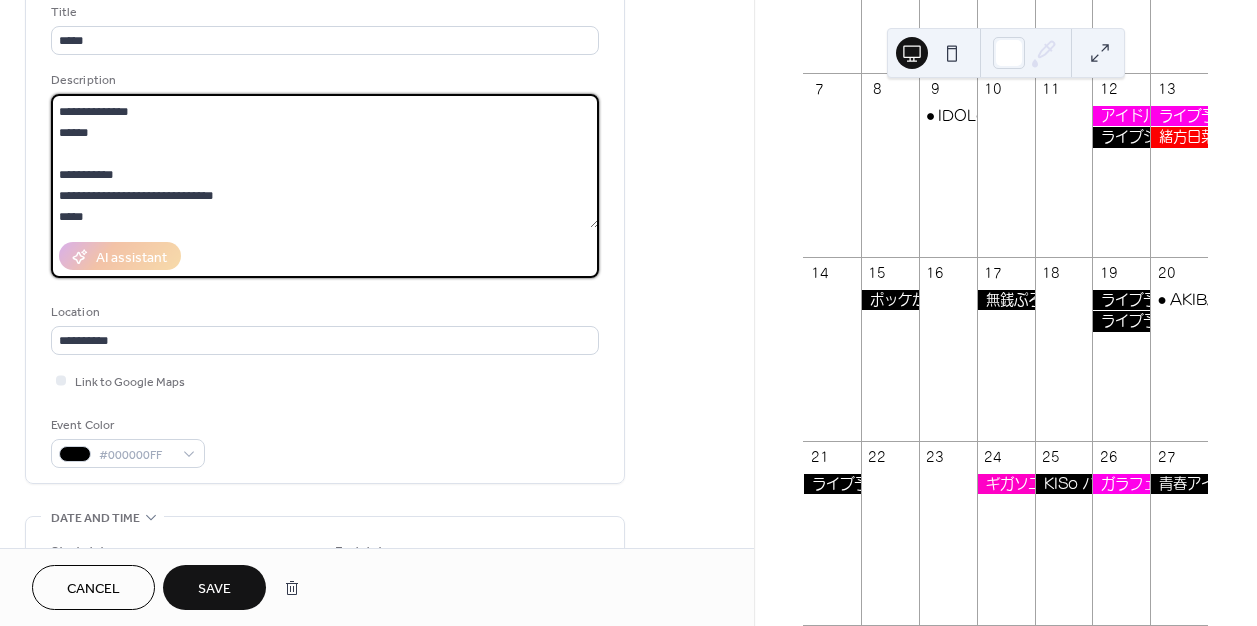 type on "**********" 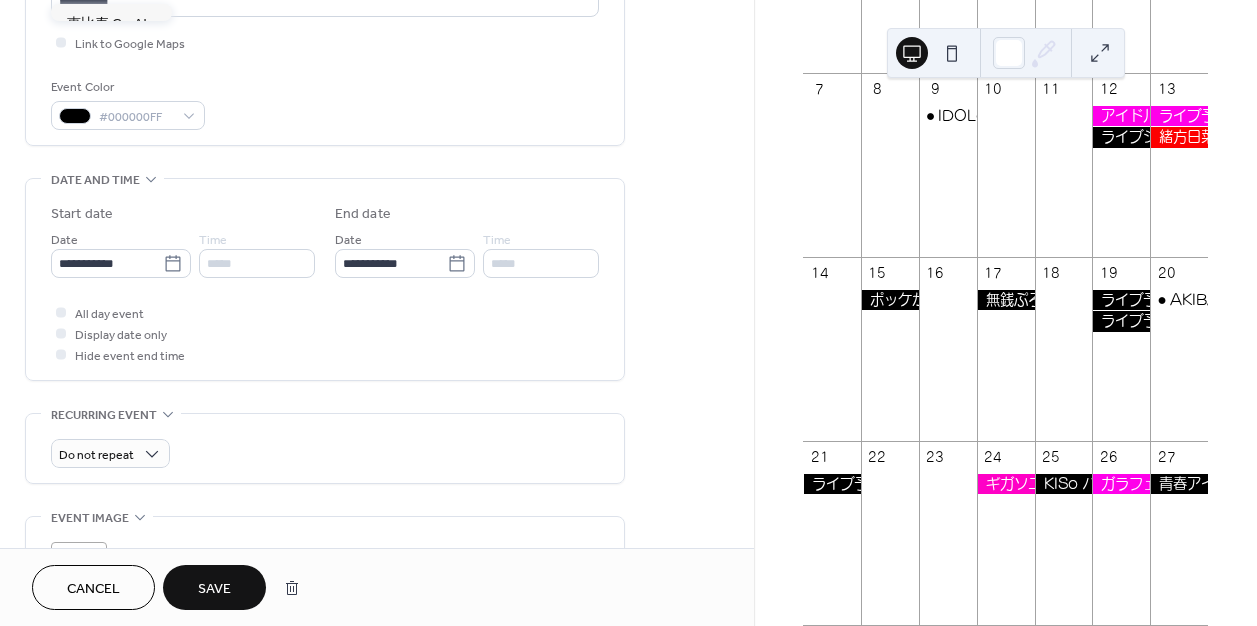 scroll, scrollTop: 519, scrollLeft: 0, axis: vertical 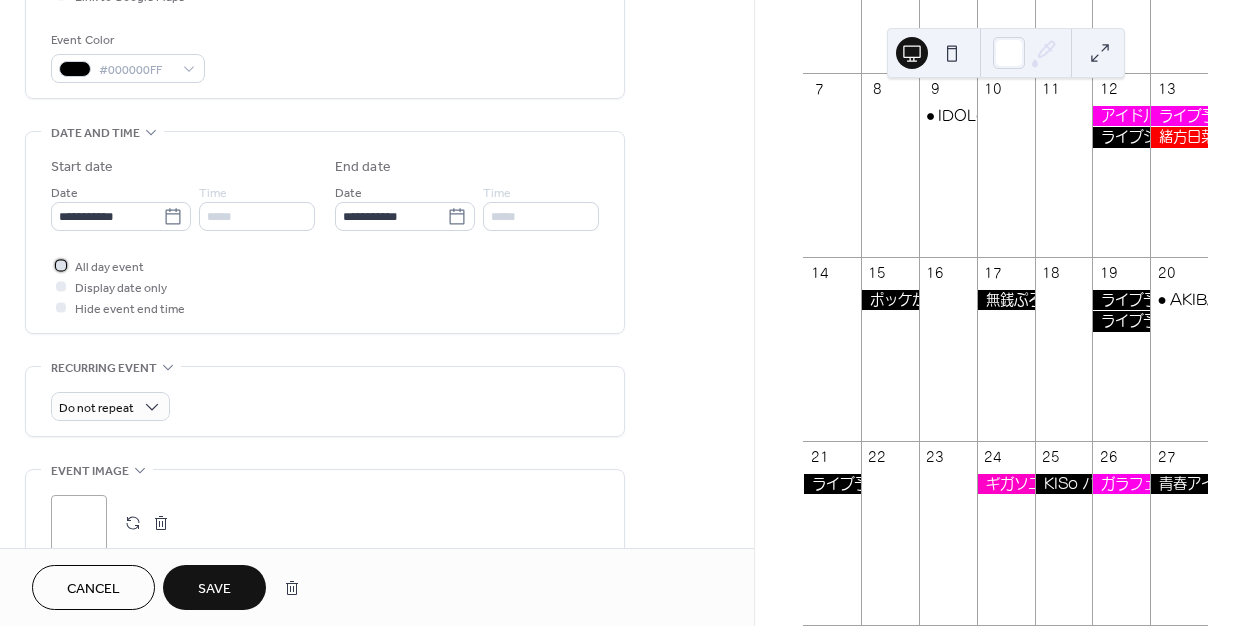 click on "All day event" at bounding box center [109, 267] 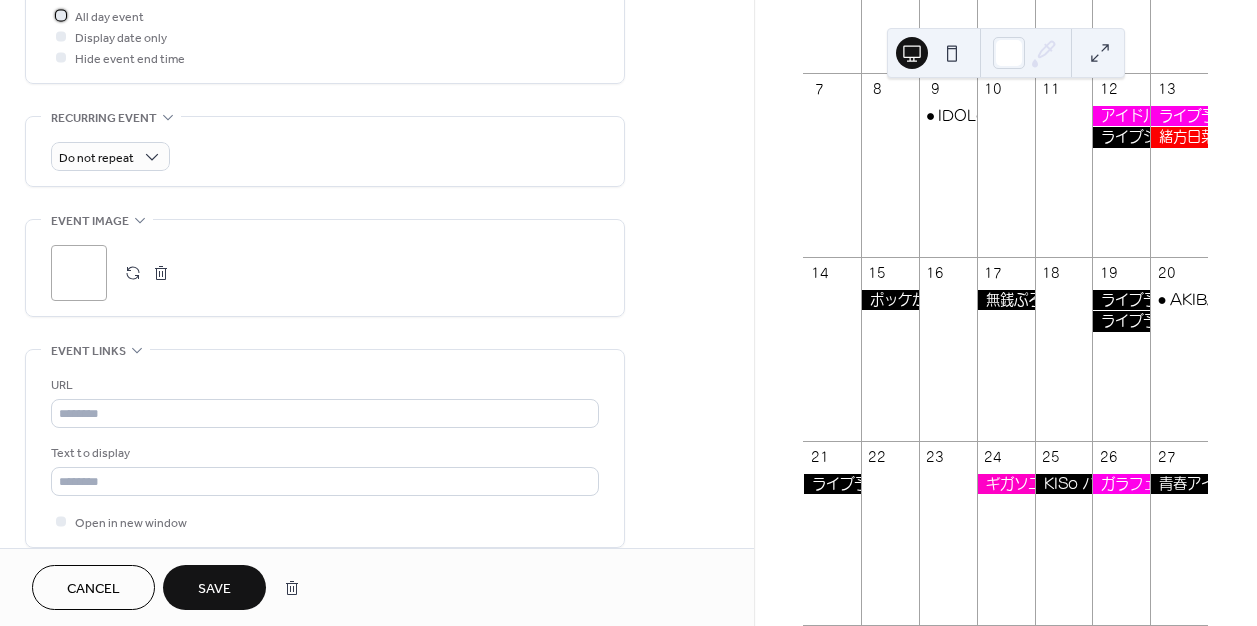 scroll, scrollTop: 834, scrollLeft: 0, axis: vertical 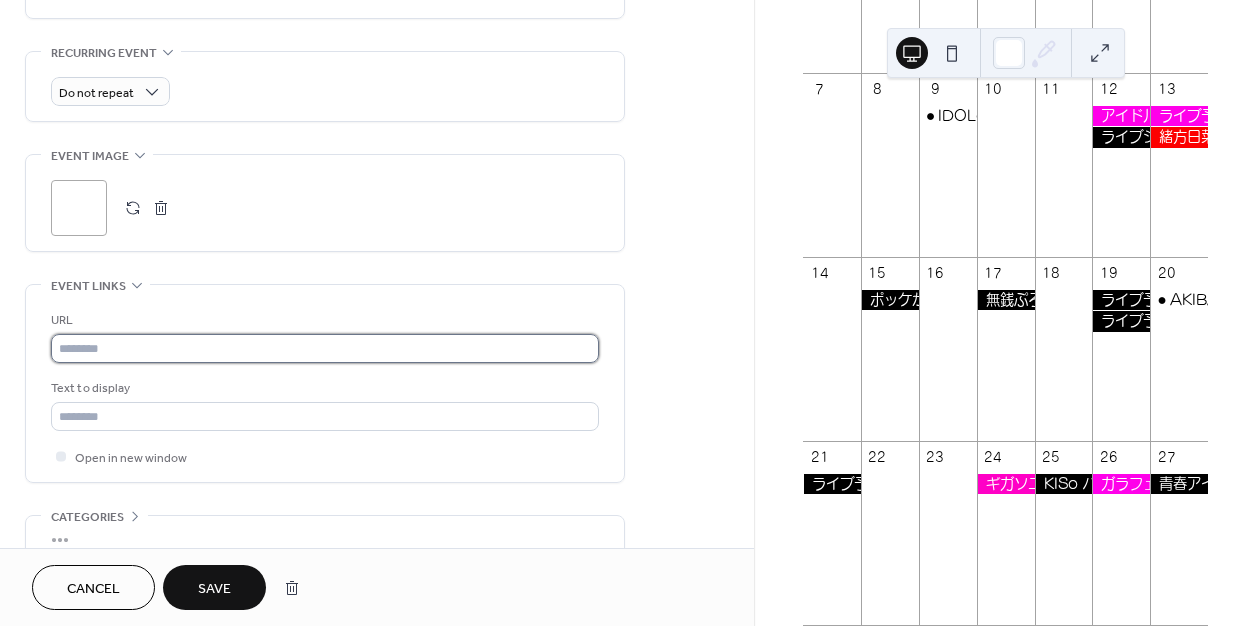 click at bounding box center [325, 348] 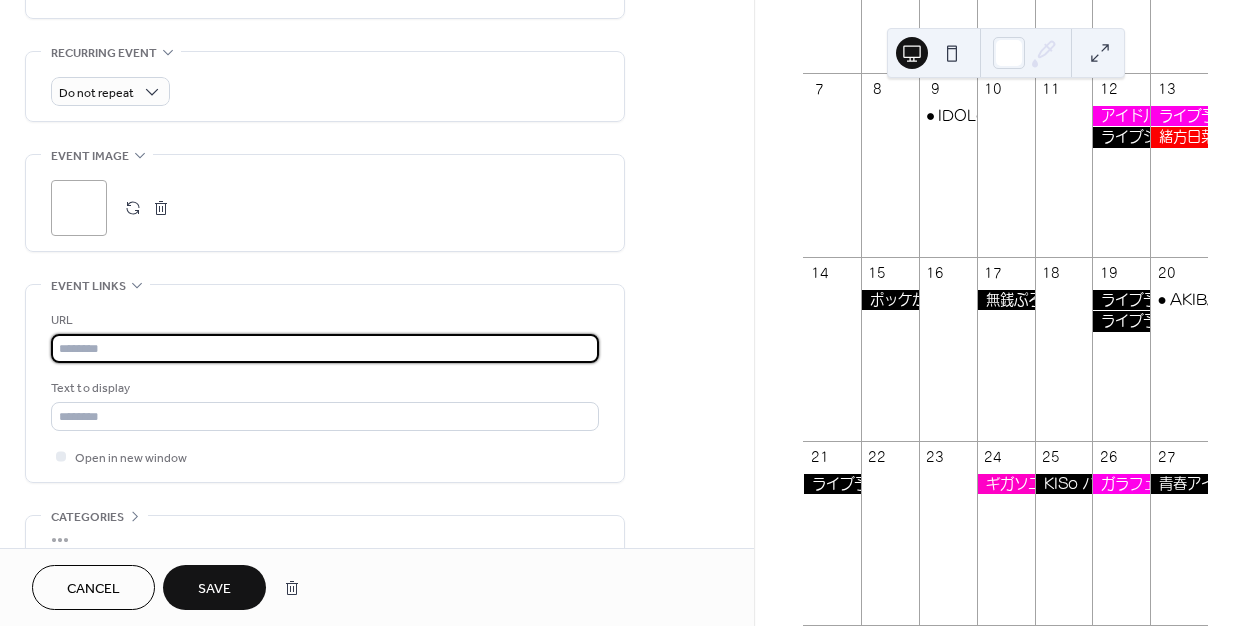 paste on "**********" 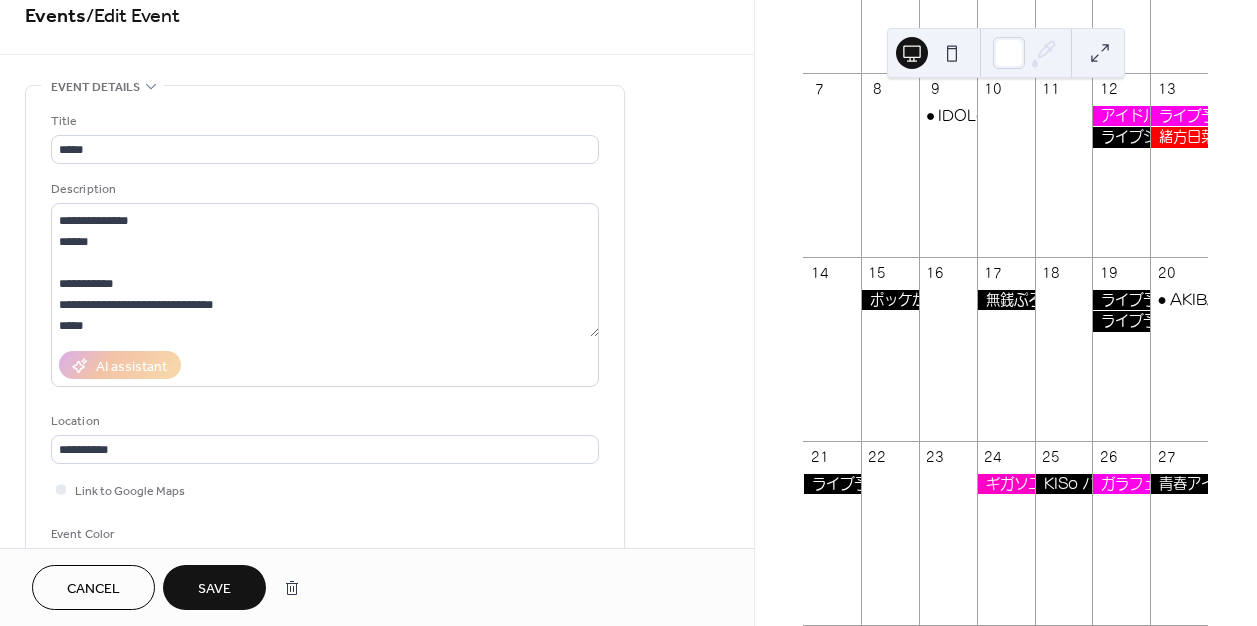 scroll, scrollTop: 0, scrollLeft: 0, axis: both 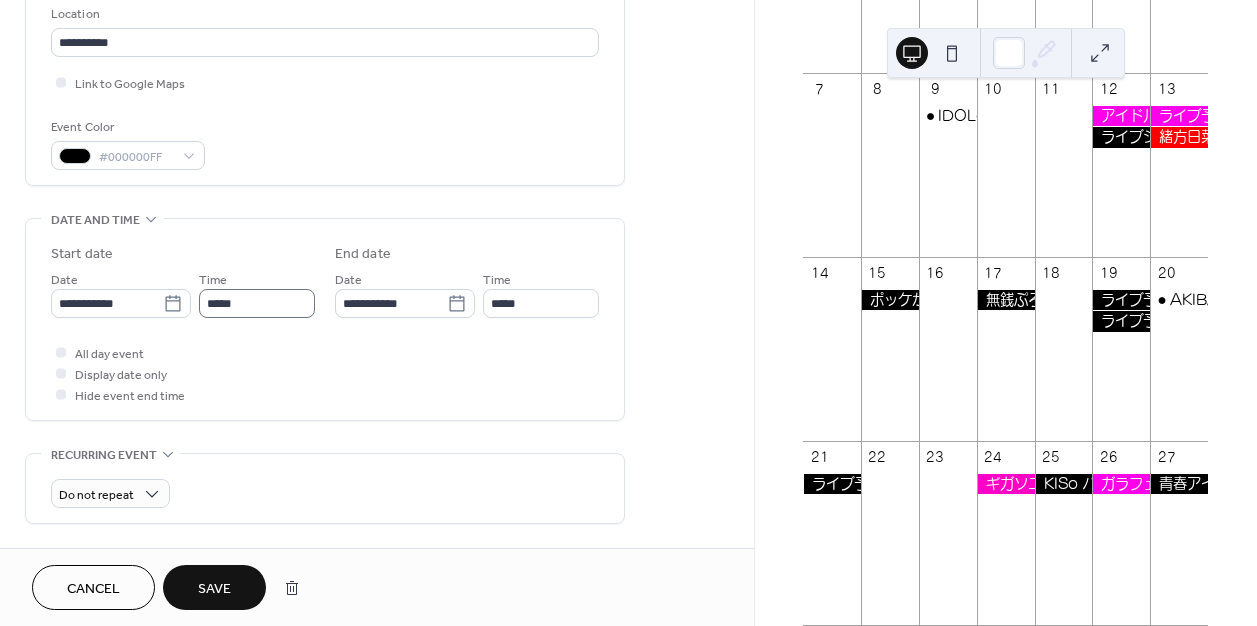 type on "**********" 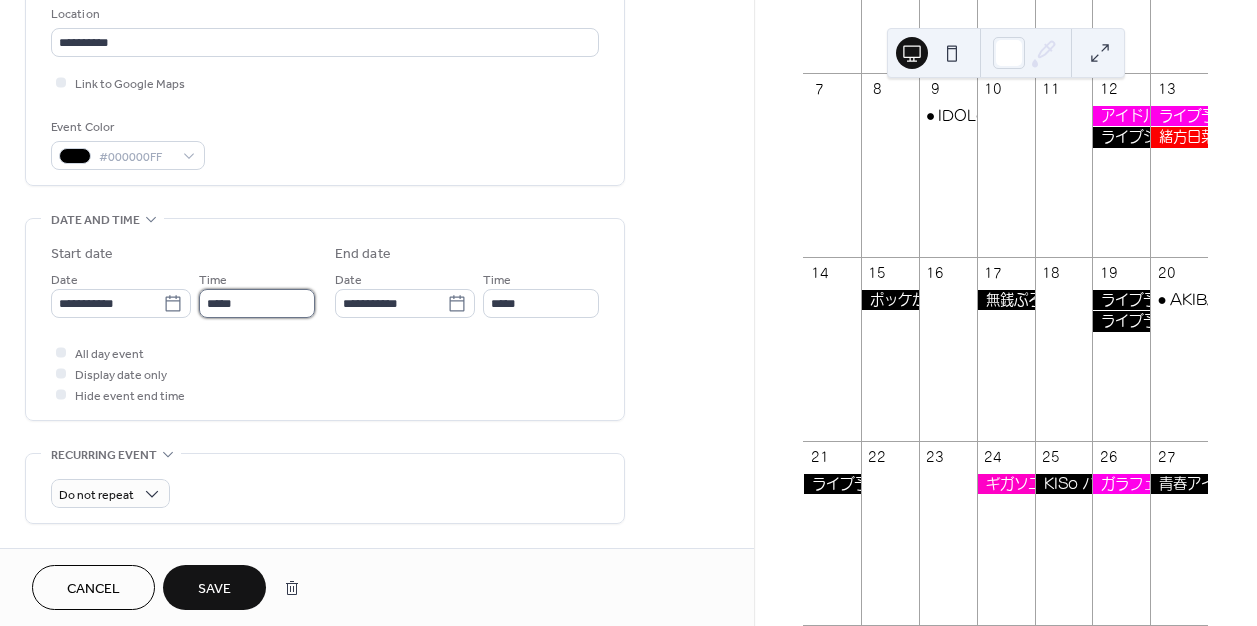 click on "*****" at bounding box center (257, 303) 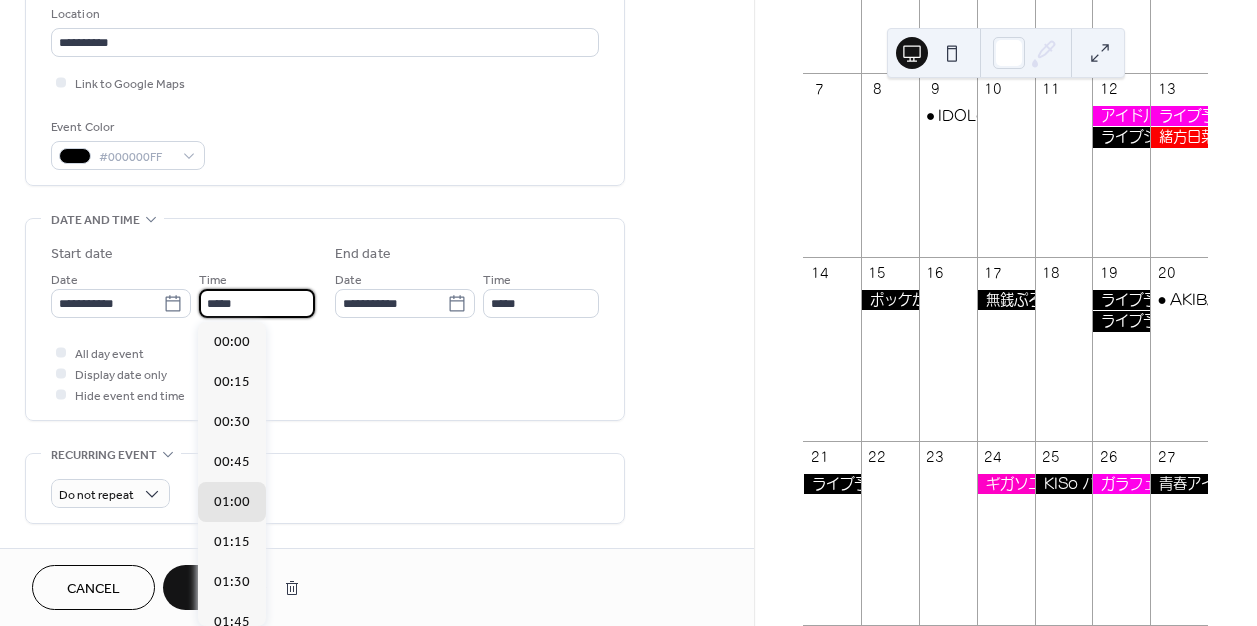 scroll, scrollTop: 1620, scrollLeft: 0, axis: vertical 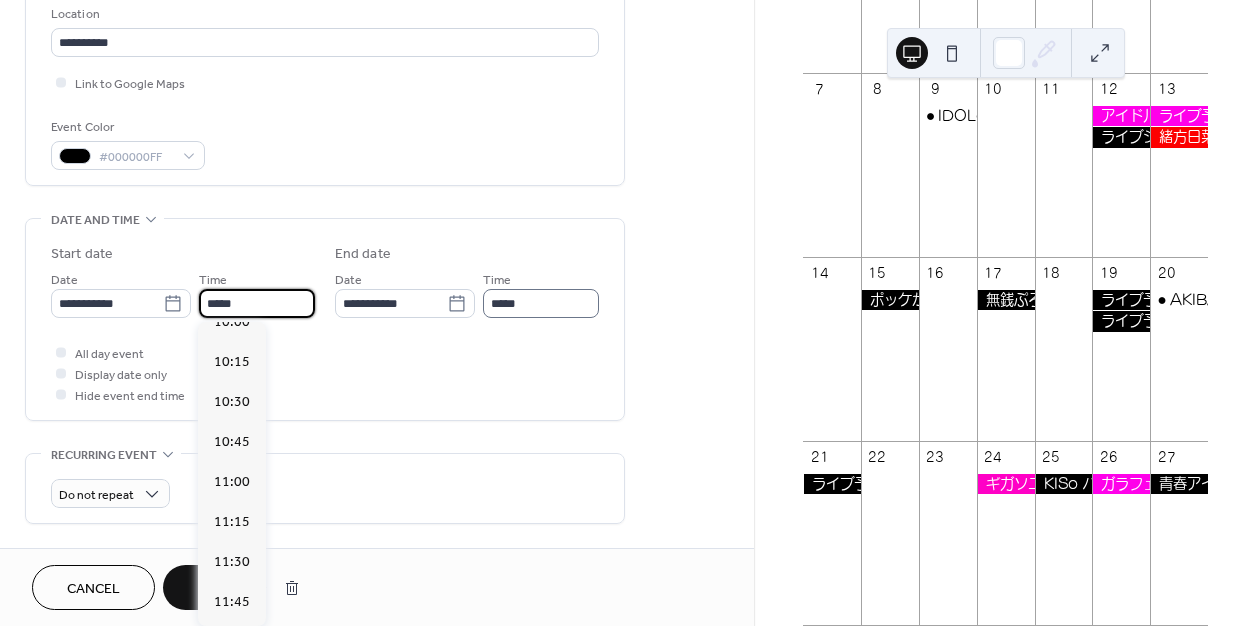 type on "*****" 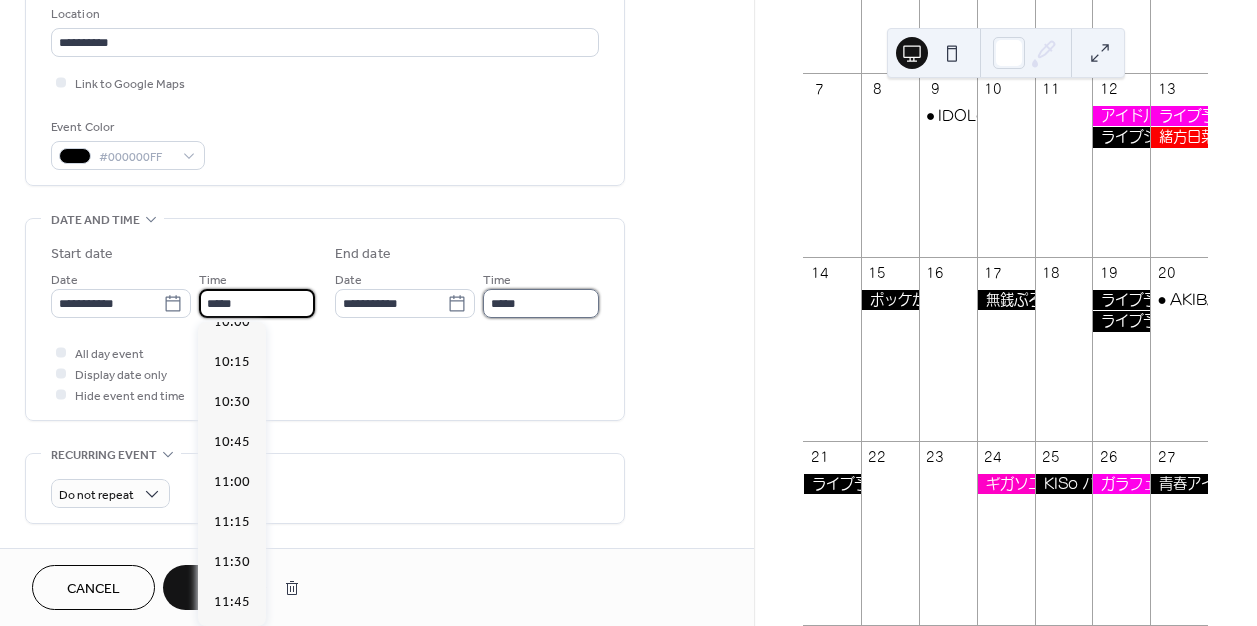 click on "*****" at bounding box center [541, 303] 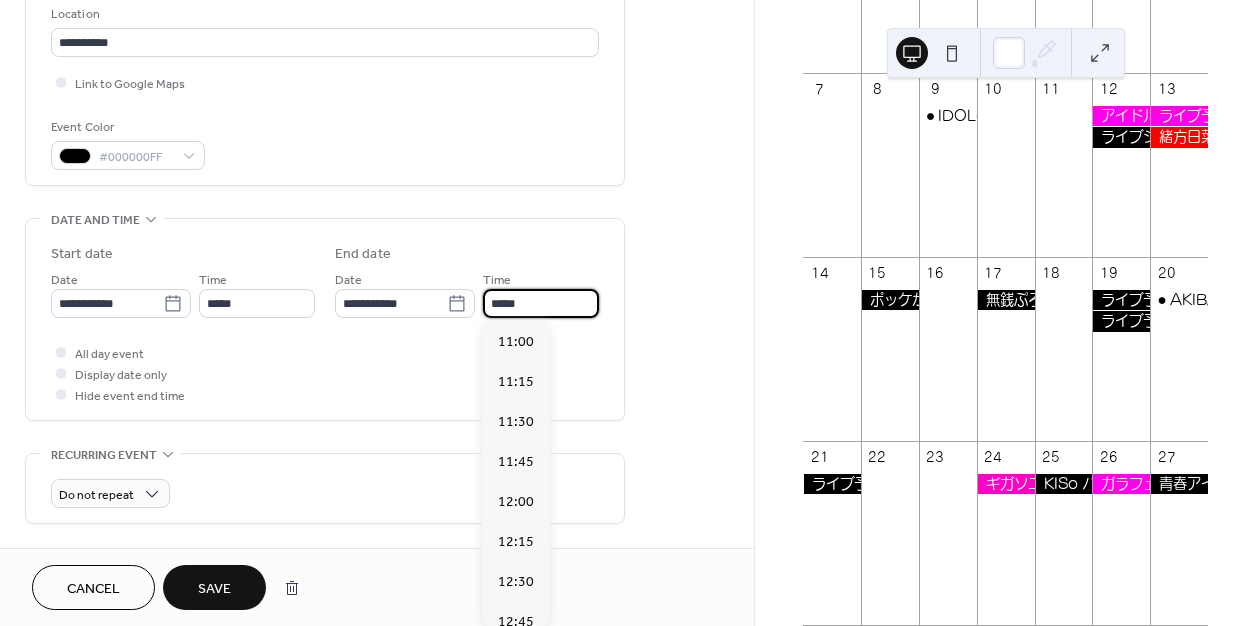 click on "**********" at bounding box center [377, 365] 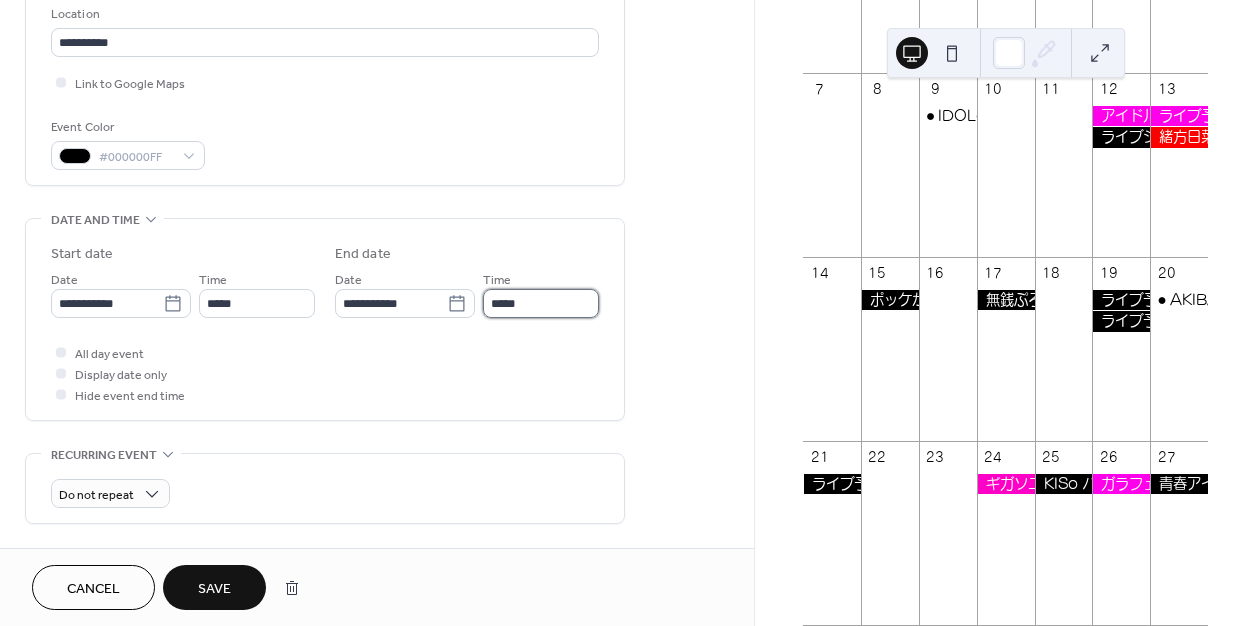 click on "*****" at bounding box center (541, 303) 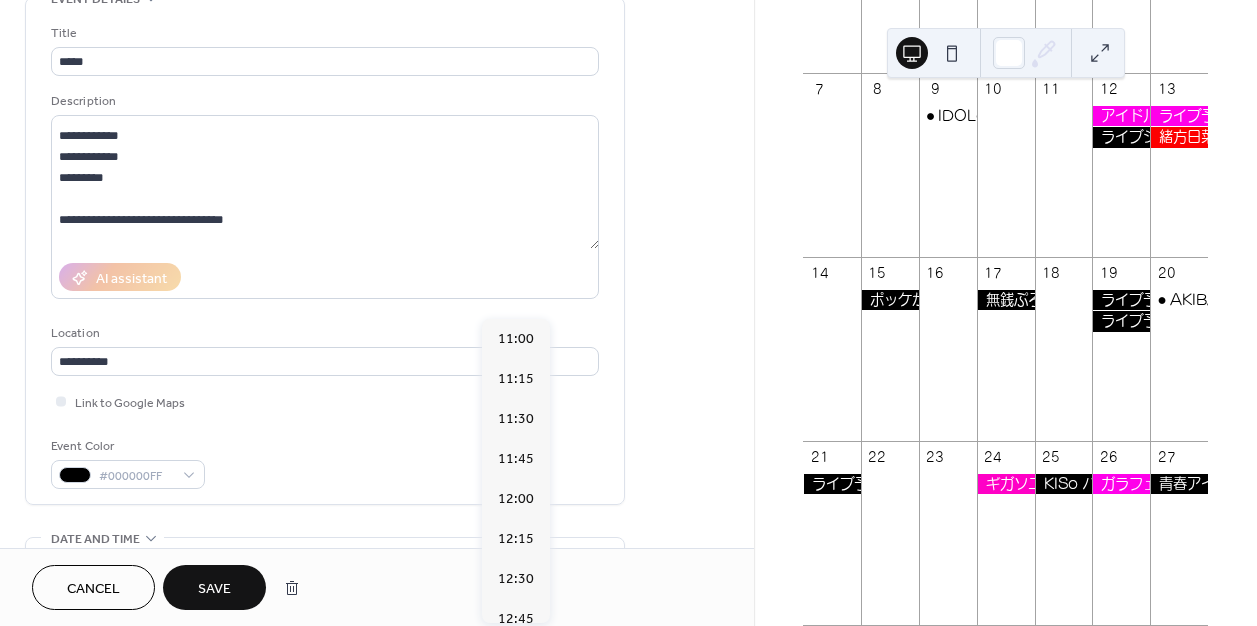 scroll, scrollTop: 98, scrollLeft: 0, axis: vertical 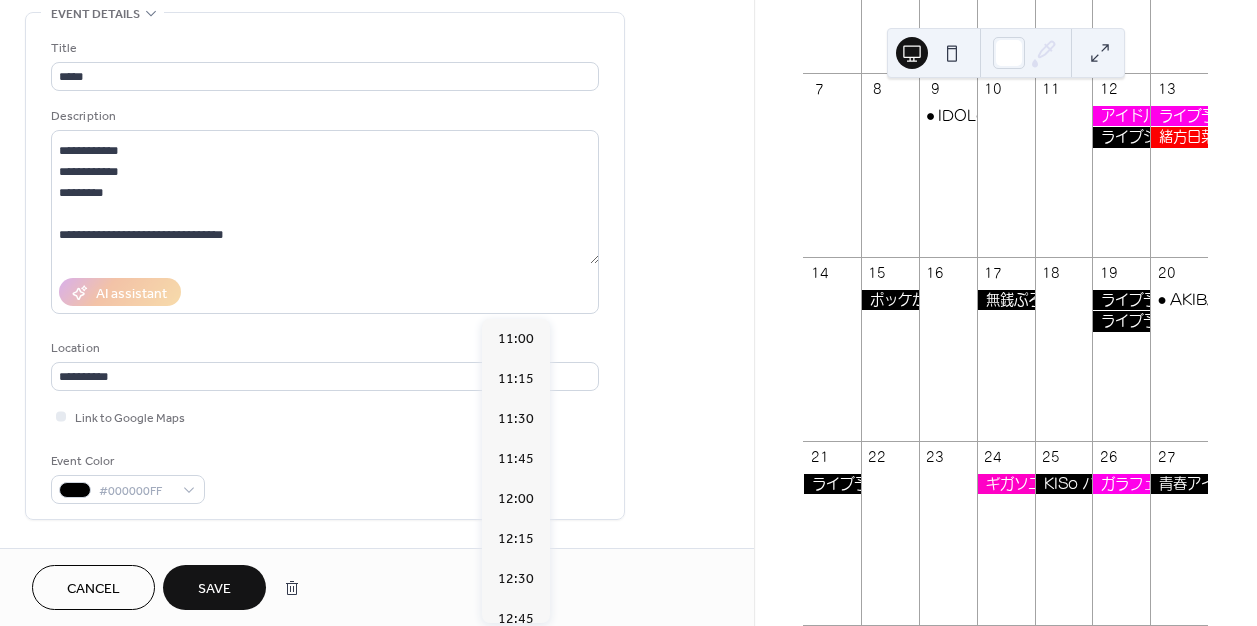 type on "*****" 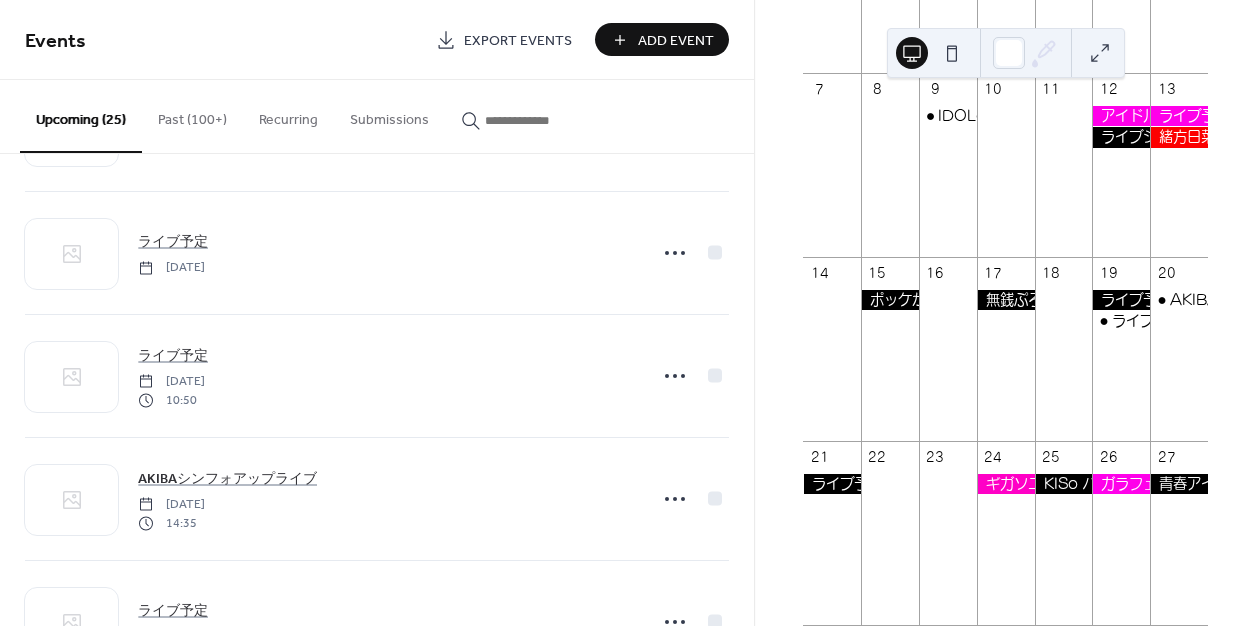 scroll, scrollTop: 1625, scrollLeft: 0, axis: vertical 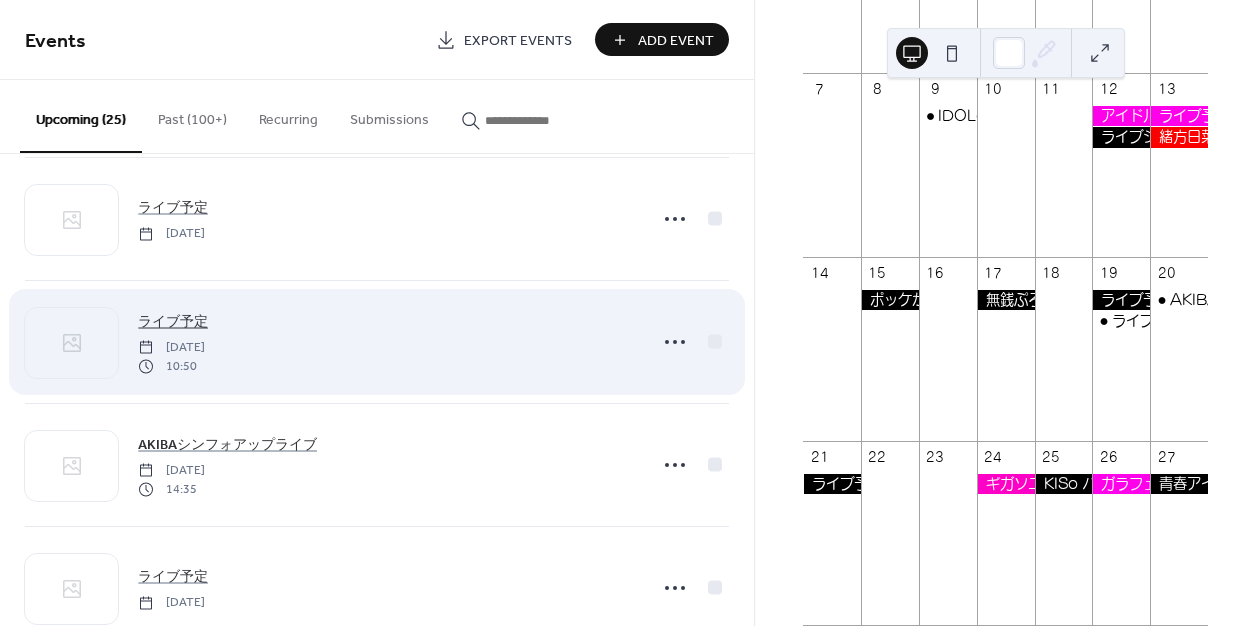 click on "ライブ予定" at bounding box center (173, 322) 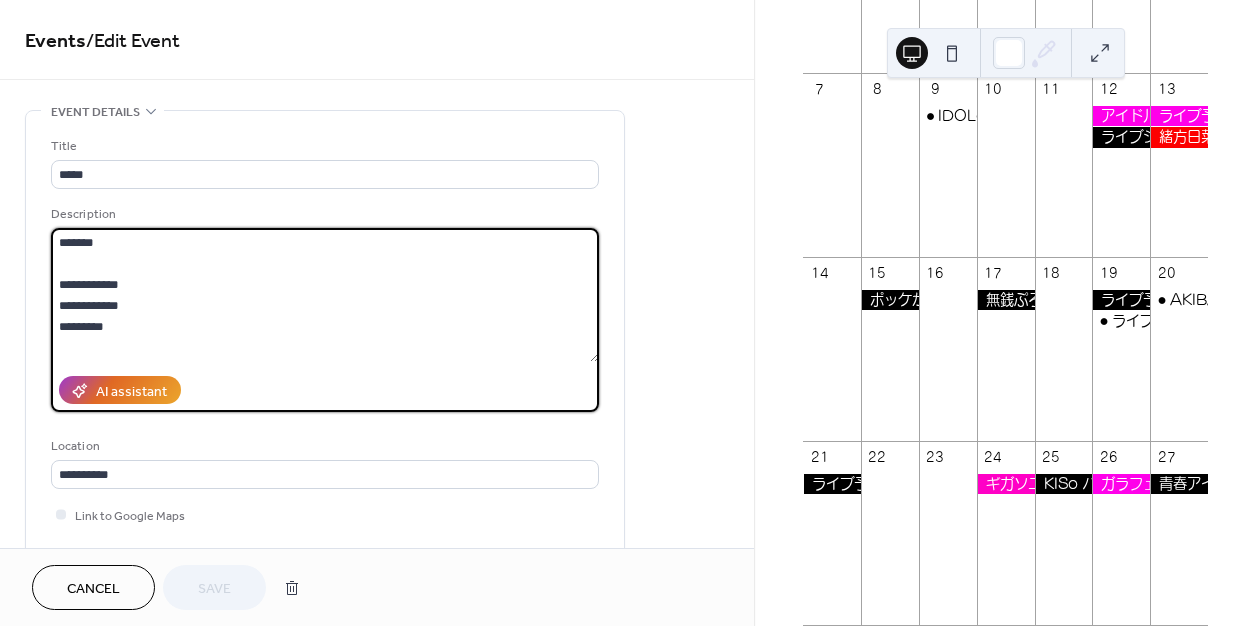 drag, startPoint x: 185, startPoint y: 310, endPoint x: 60, endPoint y: 286, distance: 127.28315 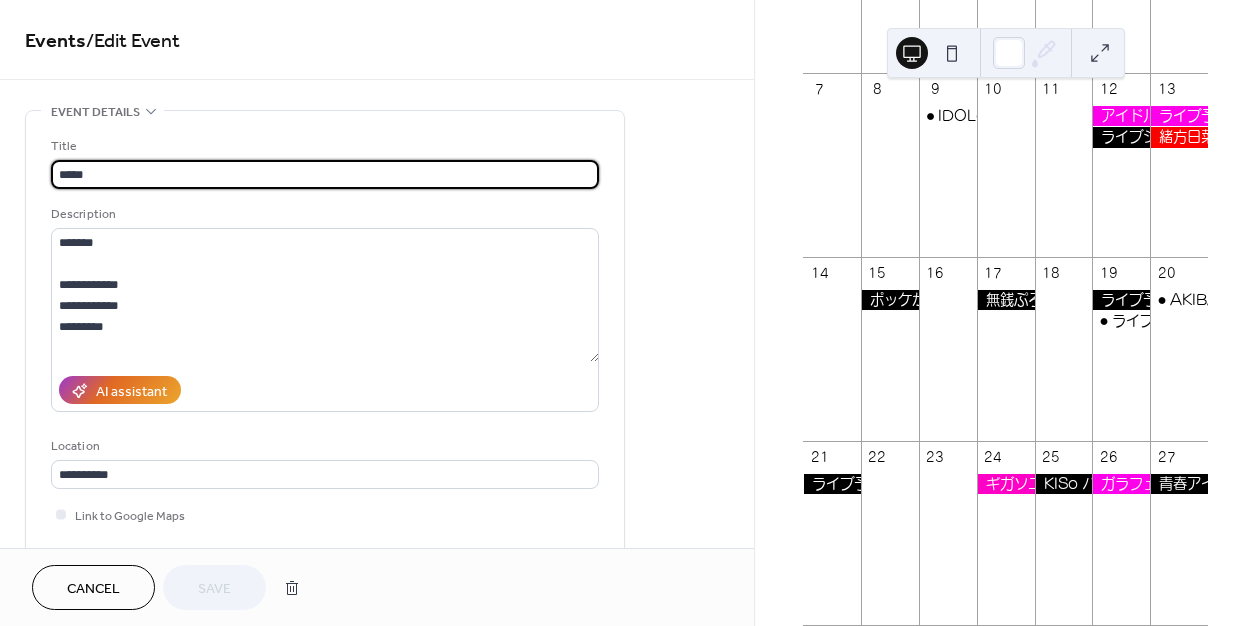 scroll, scrollTop: 0, scrollLeft: 0, axis: both 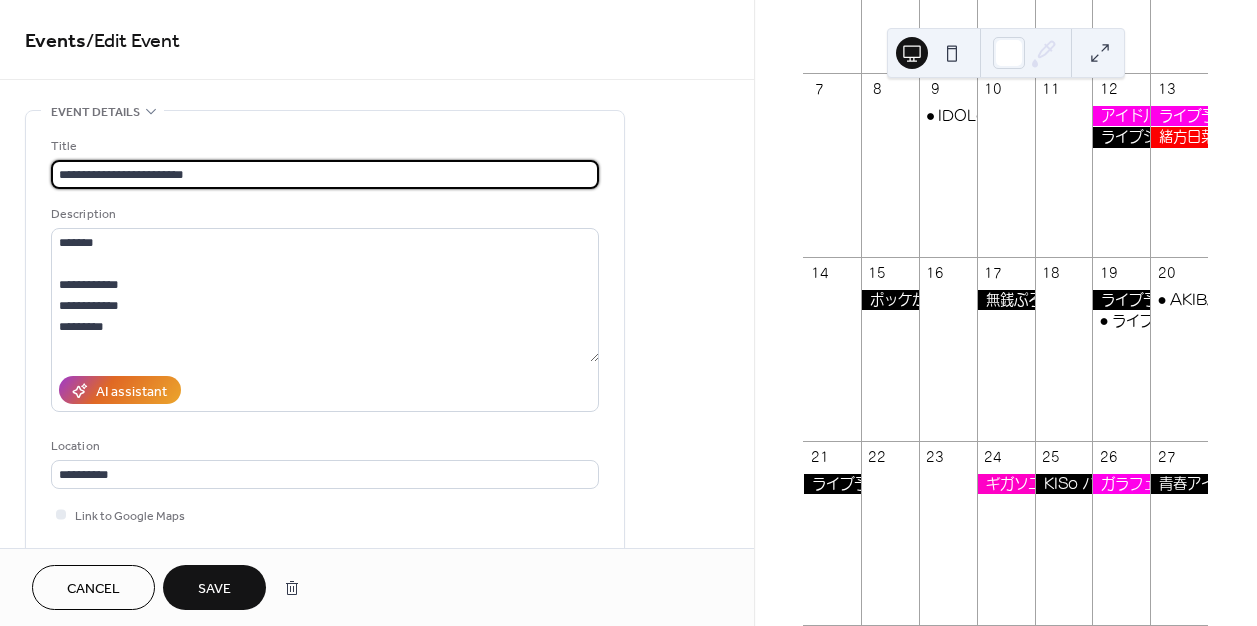 type on "**********" 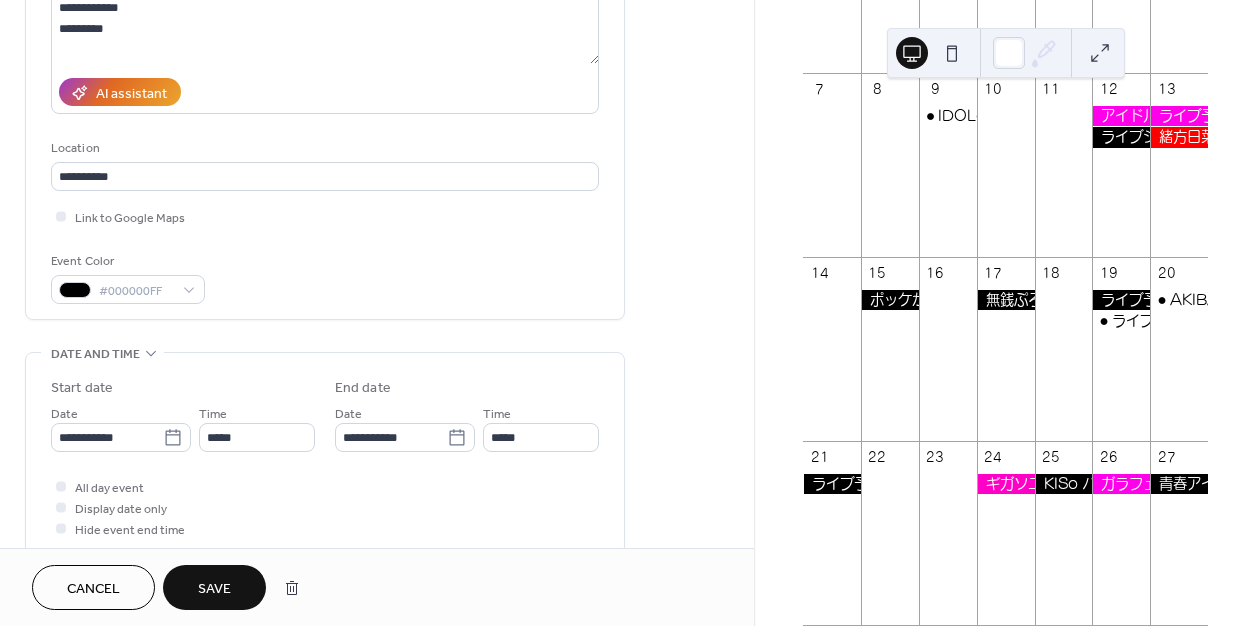 scroll, scrollTop: 379, scrollLeft: 0, axis: vertical 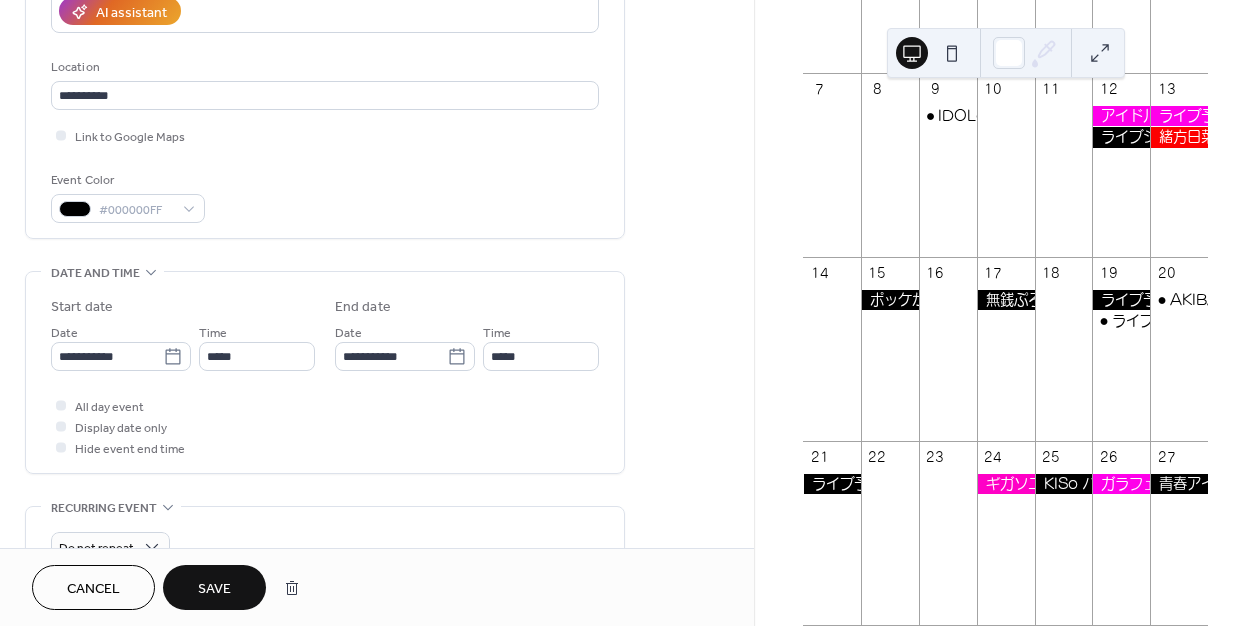 click on "Save" at bounding box center (214, 587) 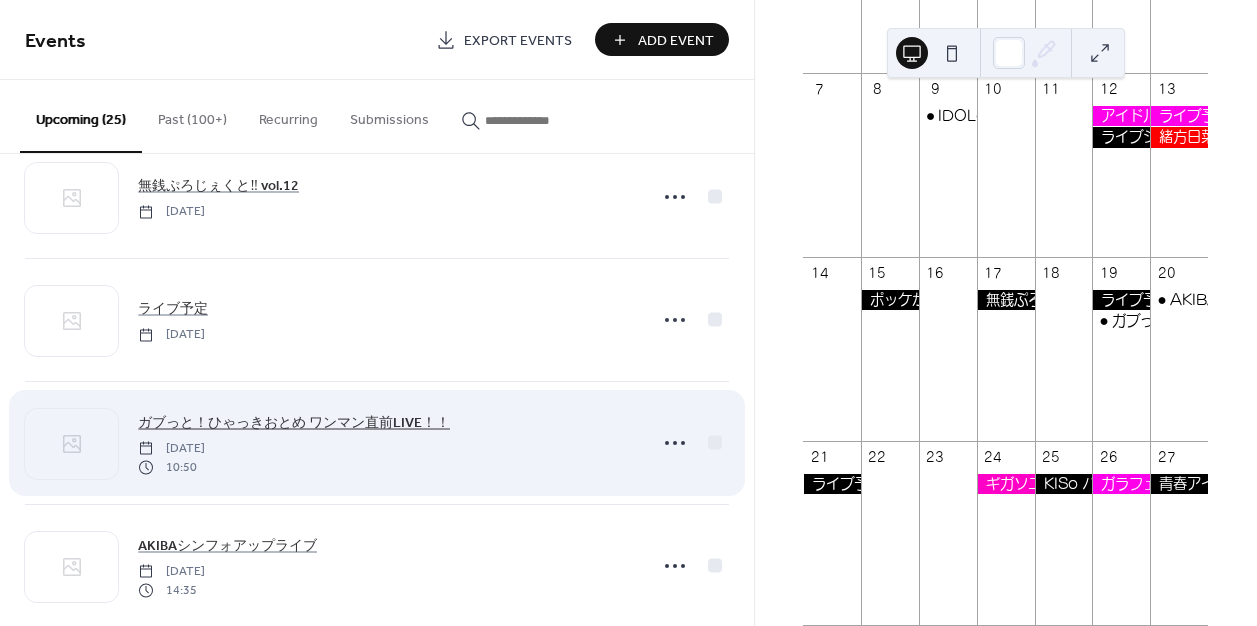 scroll, scrollTop: 1057, scrollLeft: 0, axis: vertical 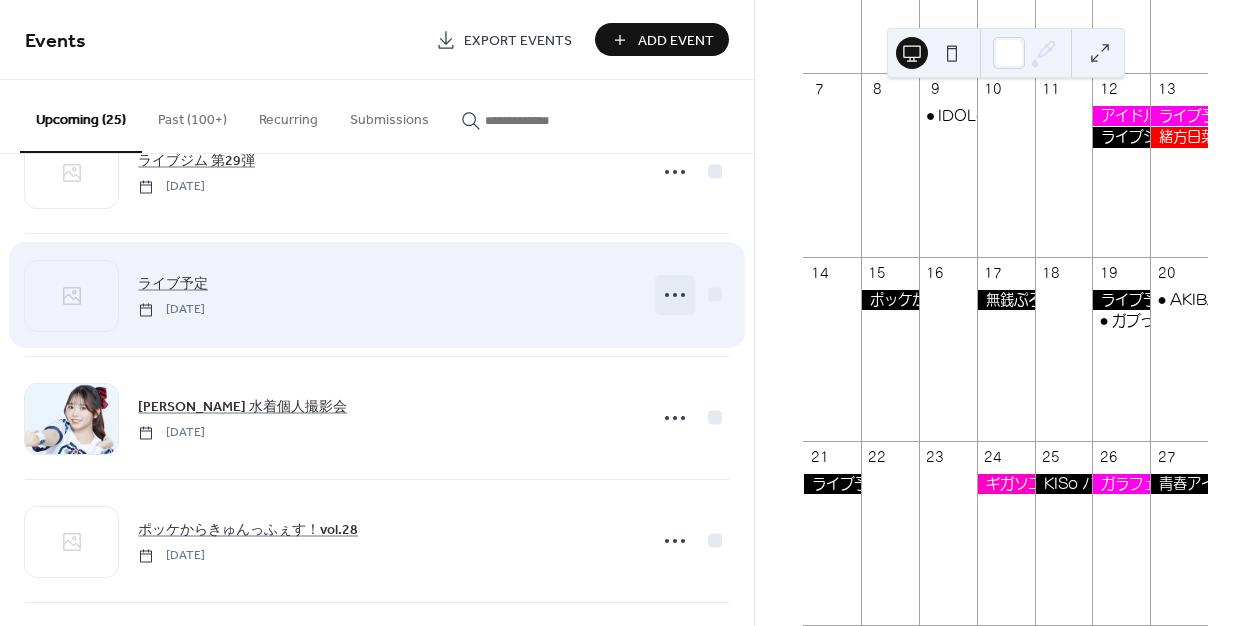 click 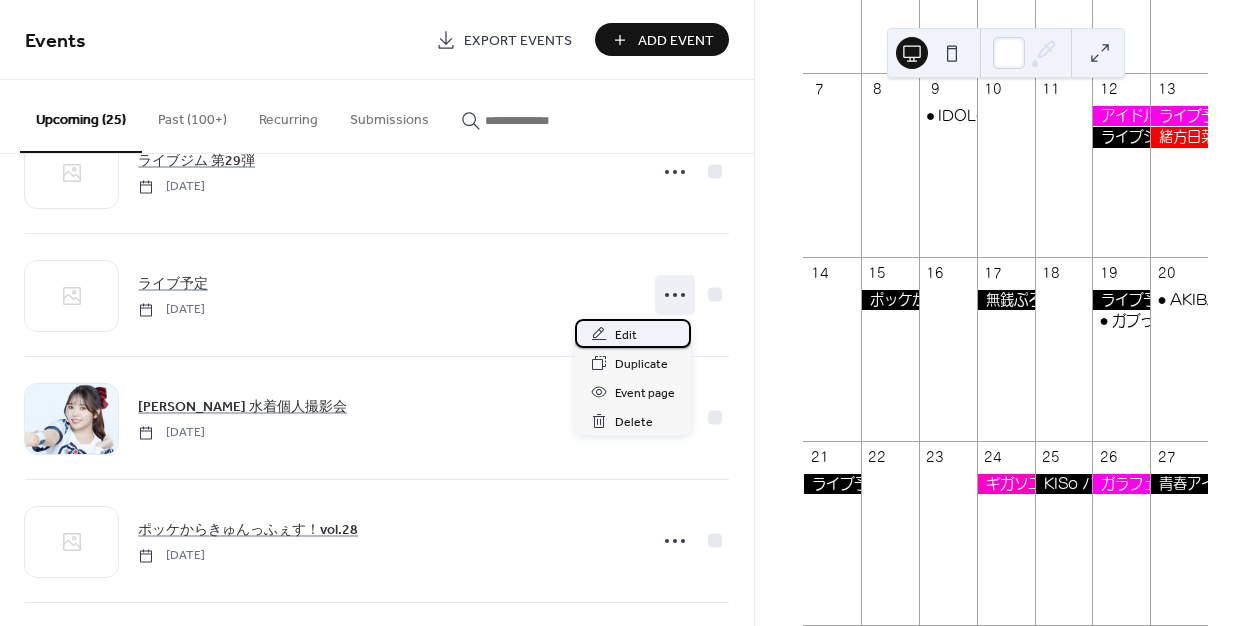 click on "Edit" at bounding box center (626, 335) 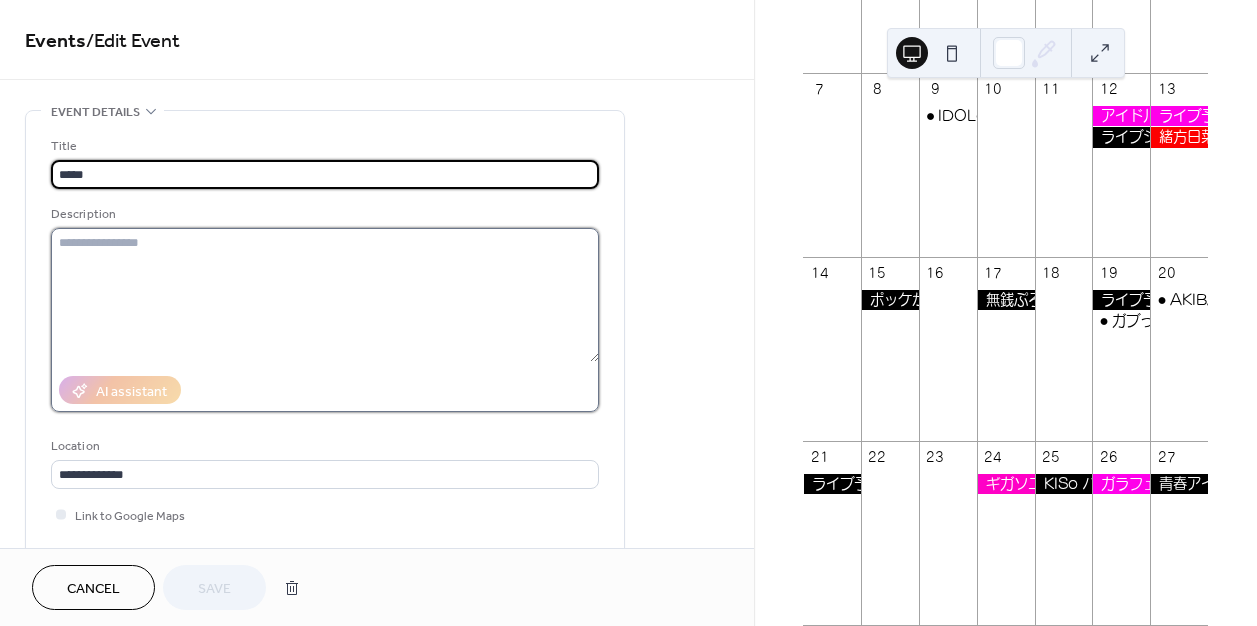 click at bounding box center (325, 295) 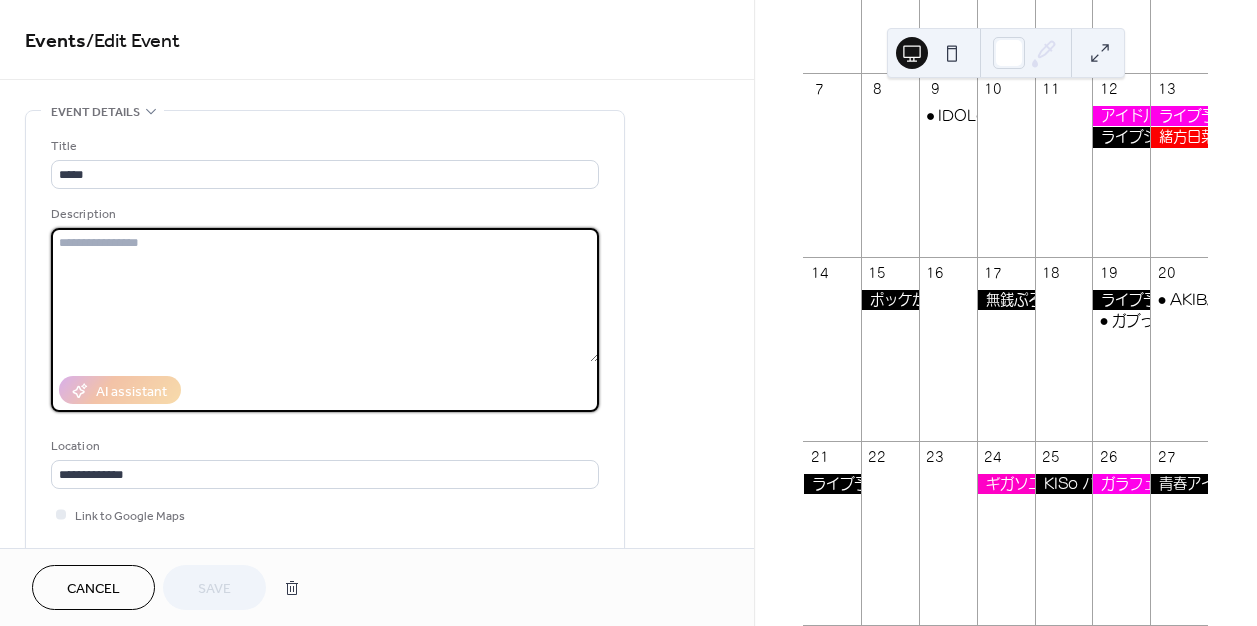 paste on "**********" 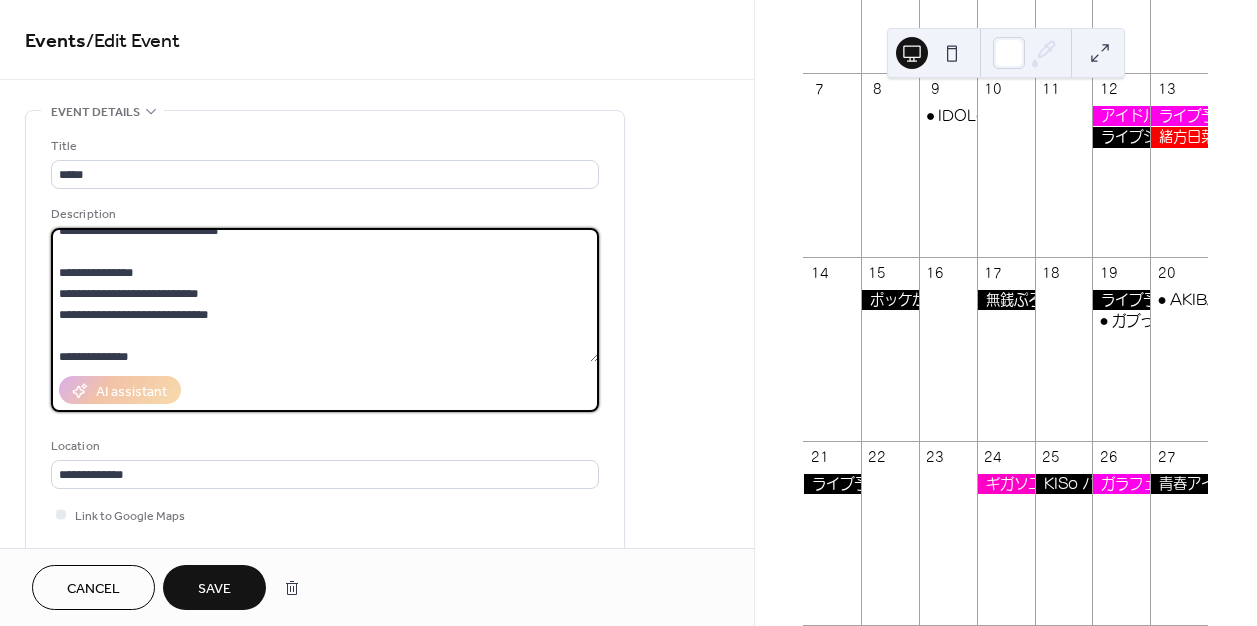 scroll, scrollTop: 231, scrollLeft: 0, axis: vertical 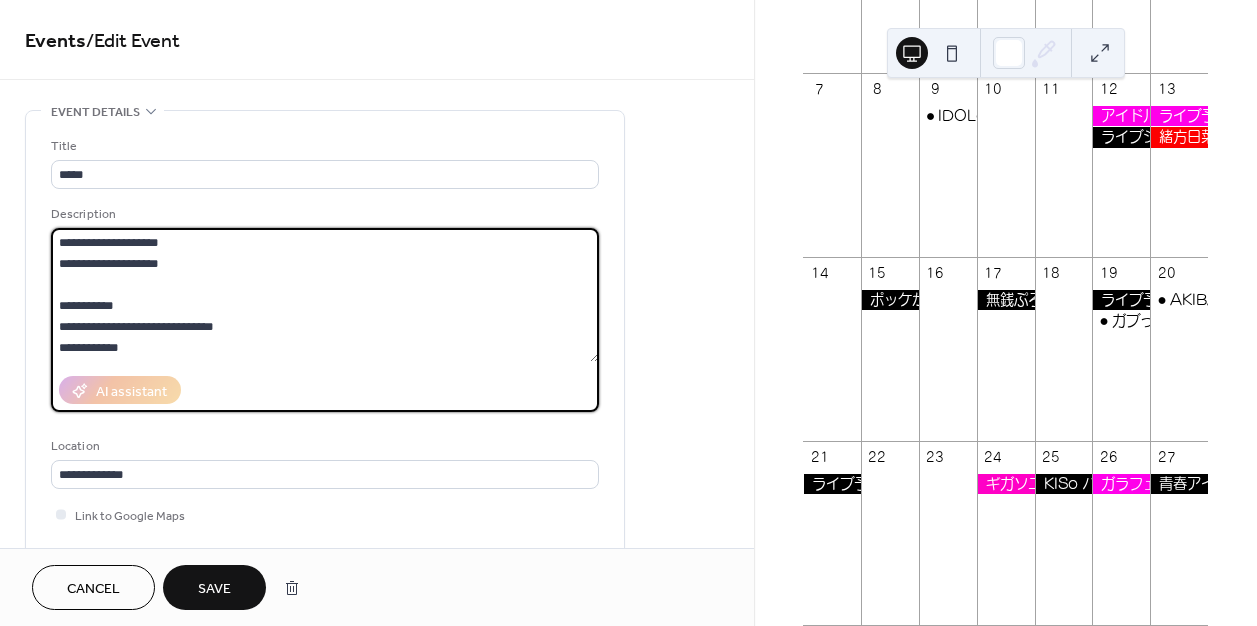 drag, startPoint x: 245, startPoint y: 324, endPoint x: 57, endPoint y: 319, distance: 188.06648 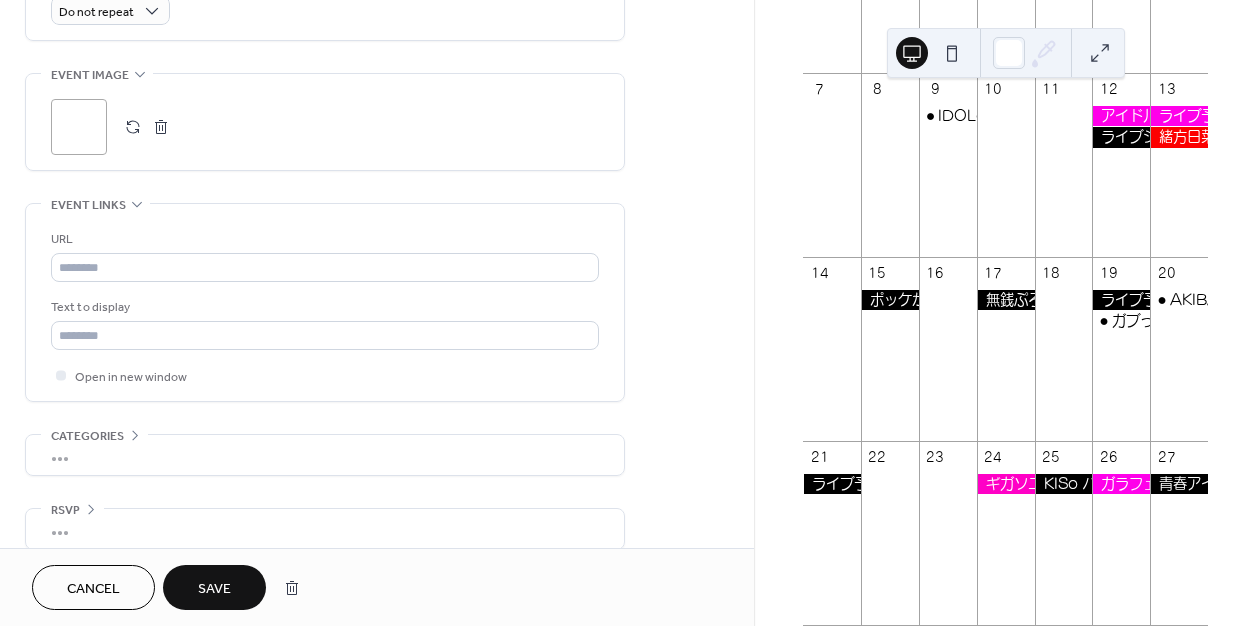 scroll, scrollTop: 916, scrollLeft: 0, axis: vertical 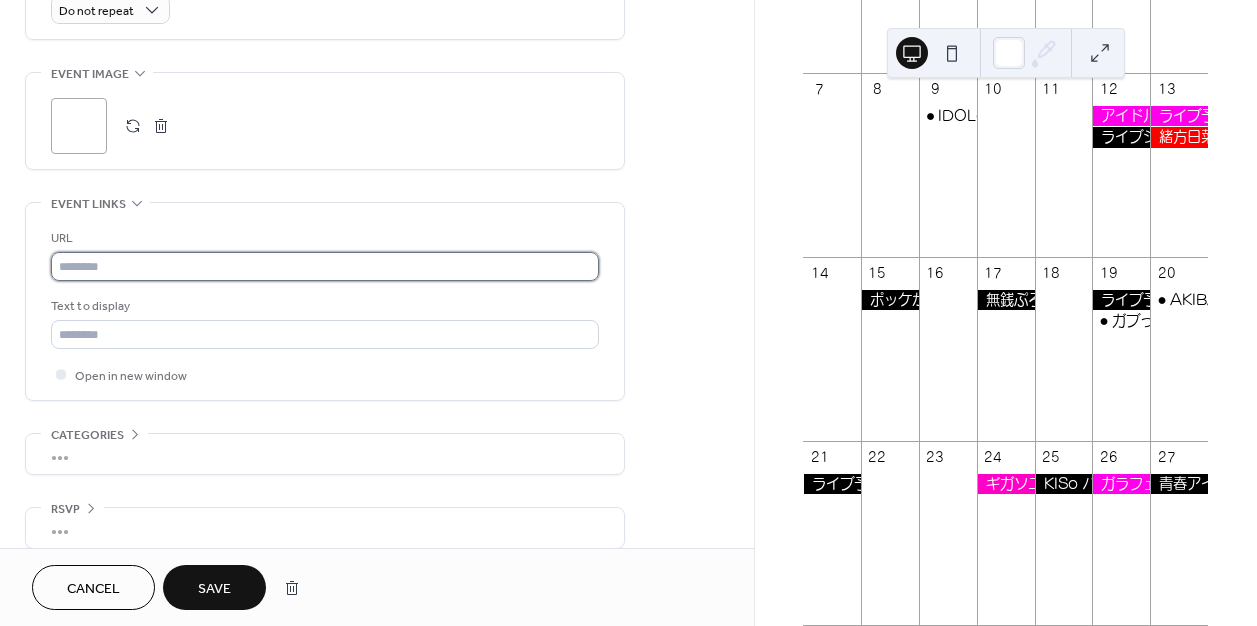 click at bounding box center (325, 266) 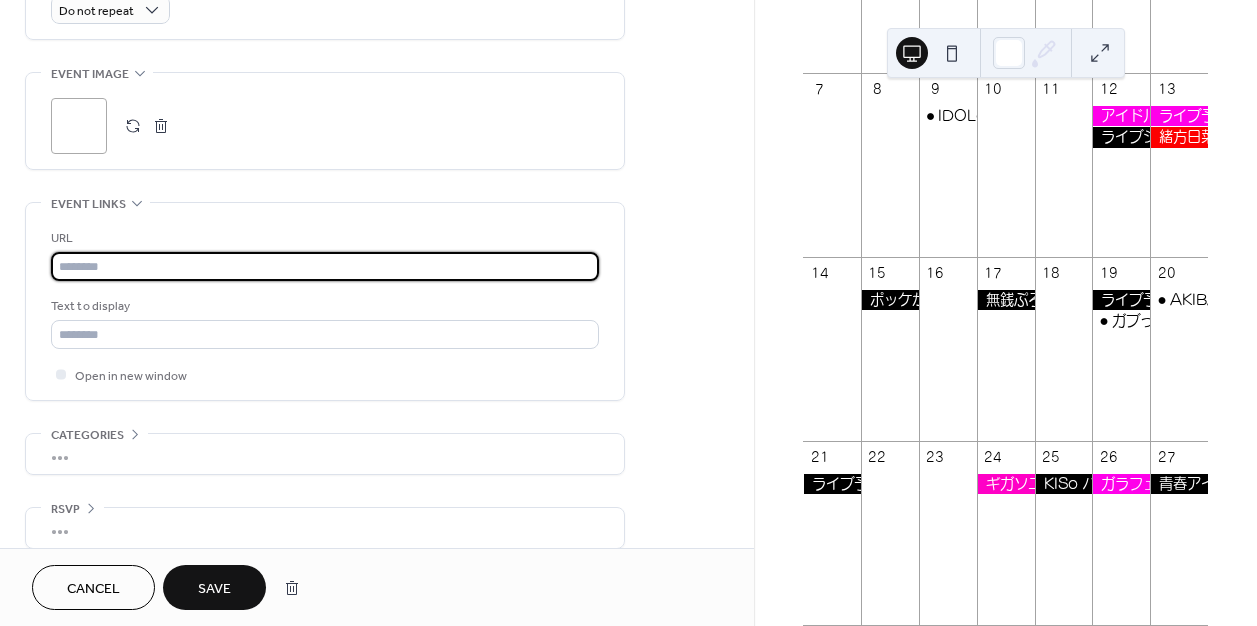 paste on "**********" 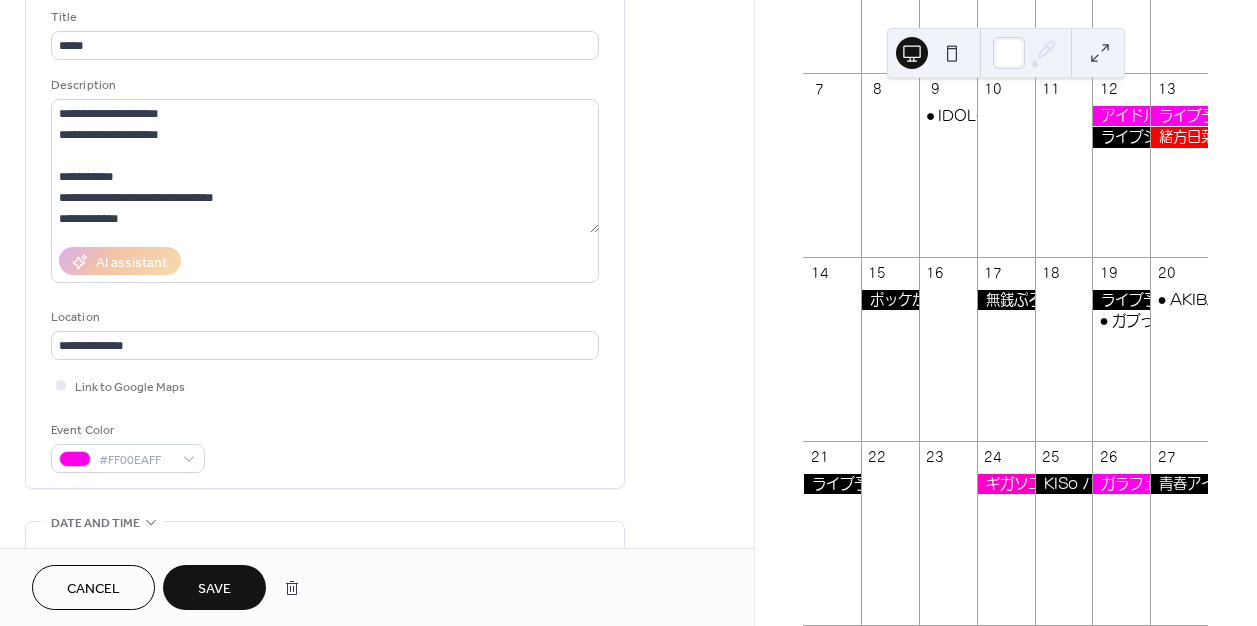 scroll, scrollTop: 71, scrollLeft: 0, axis: vertical 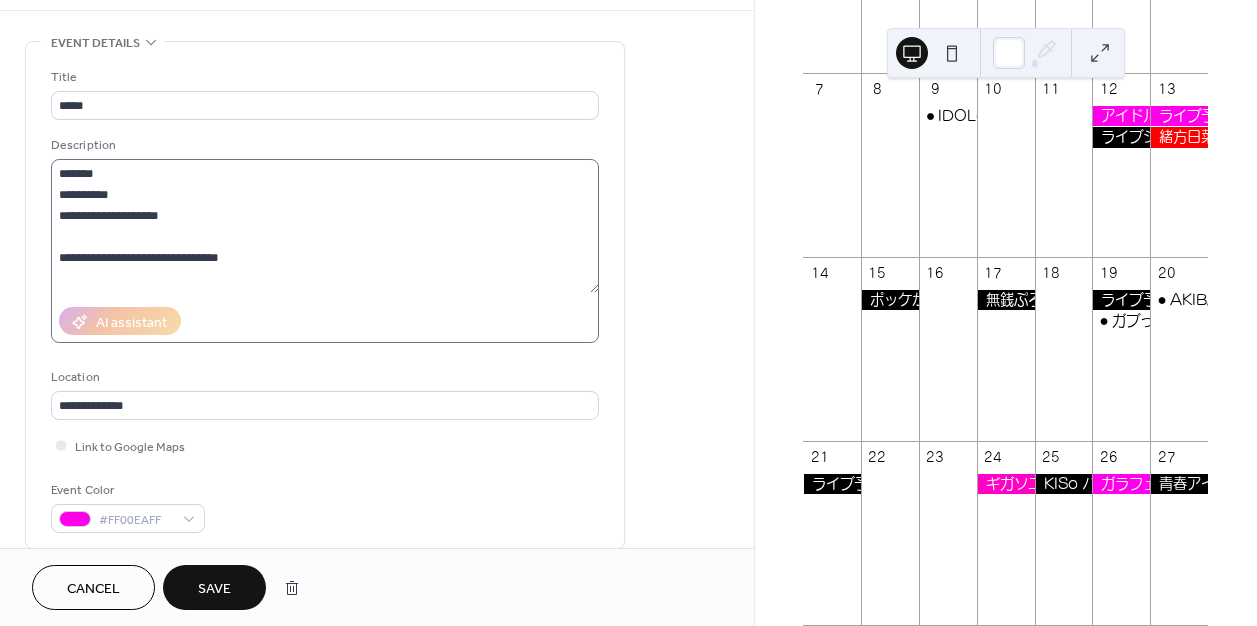 type on "**********" 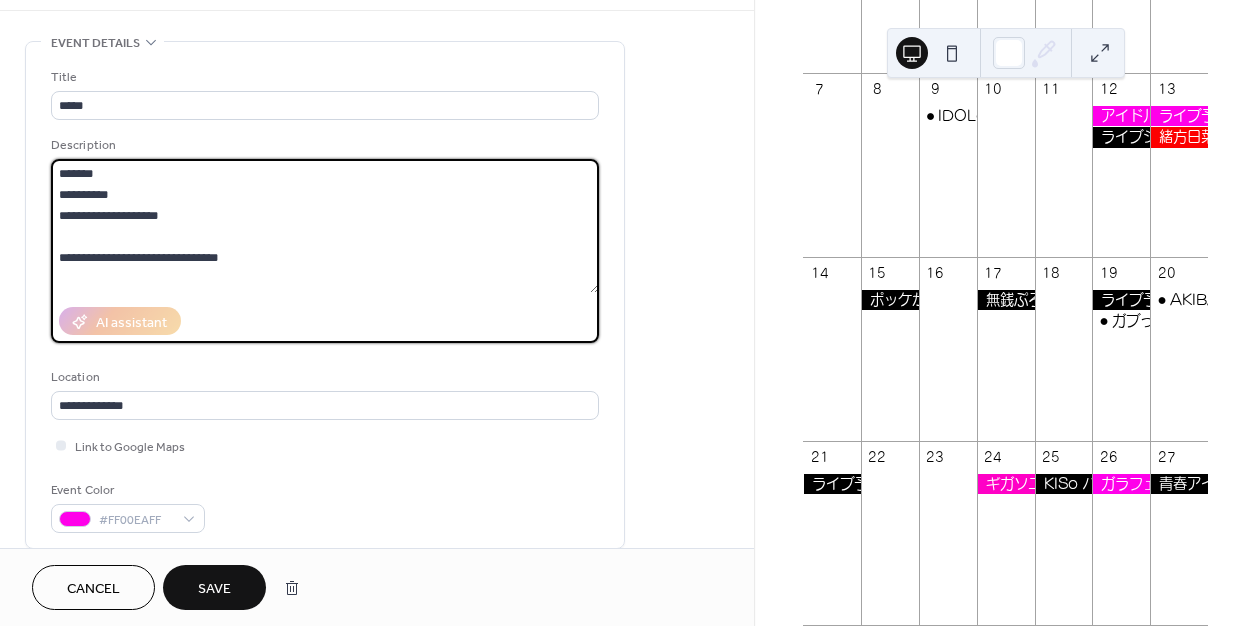 drag, startPoint x: 179, startPoint y: 192, endPoint x: 54, endPoint y: 191, distance: 125.004 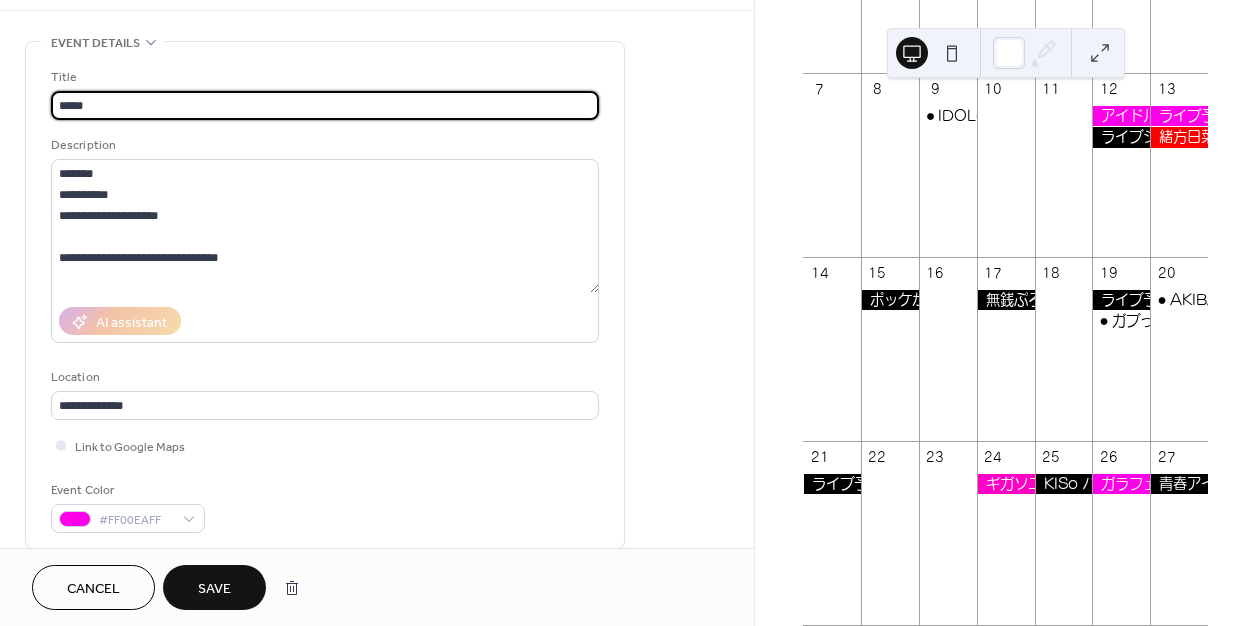scroll, scrollTop: 1, scrollLeft: 0, axis: vertical 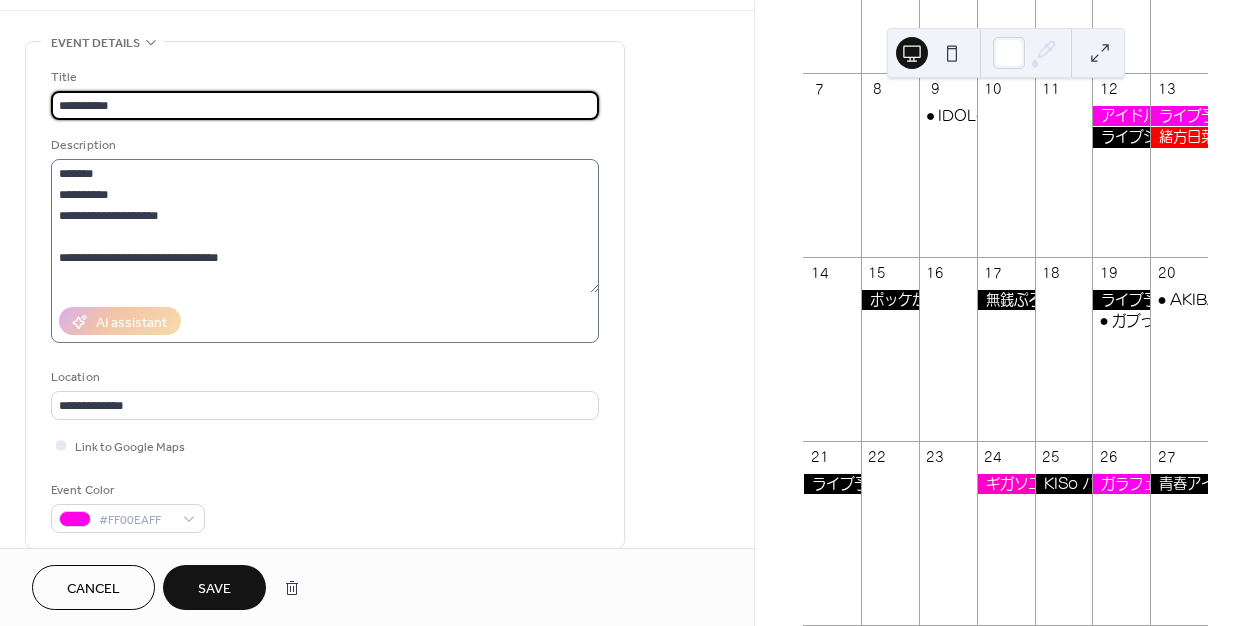 type on "**********" 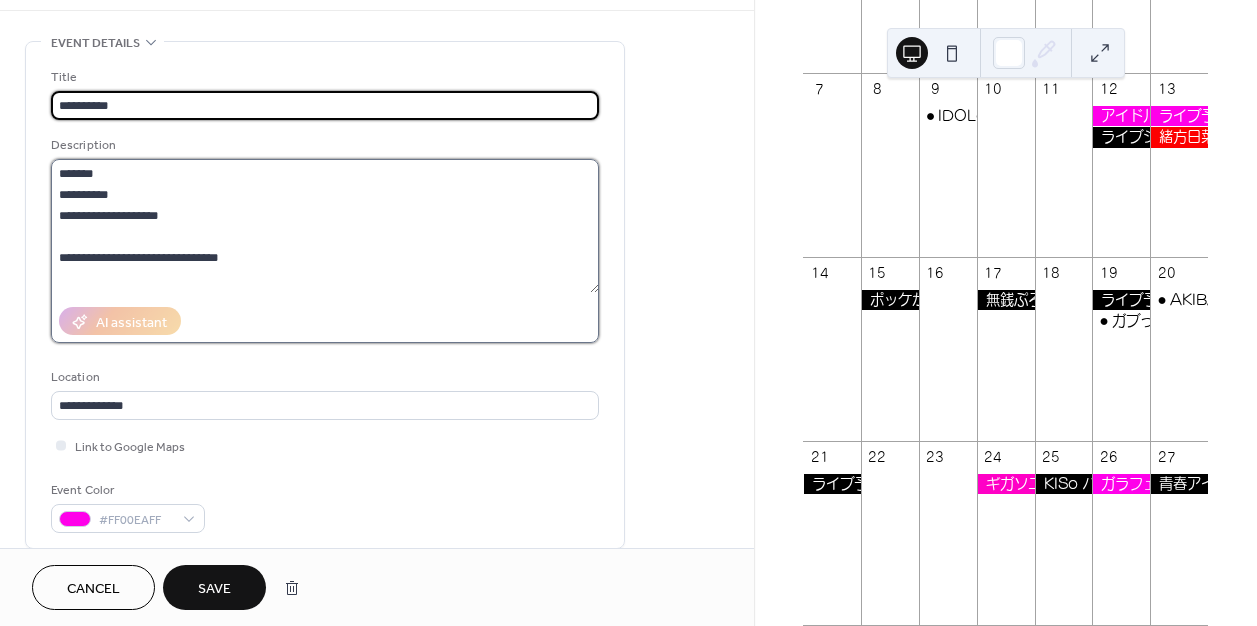 scroll, scrollTop: 0, scrollLeft: 0, axis: both 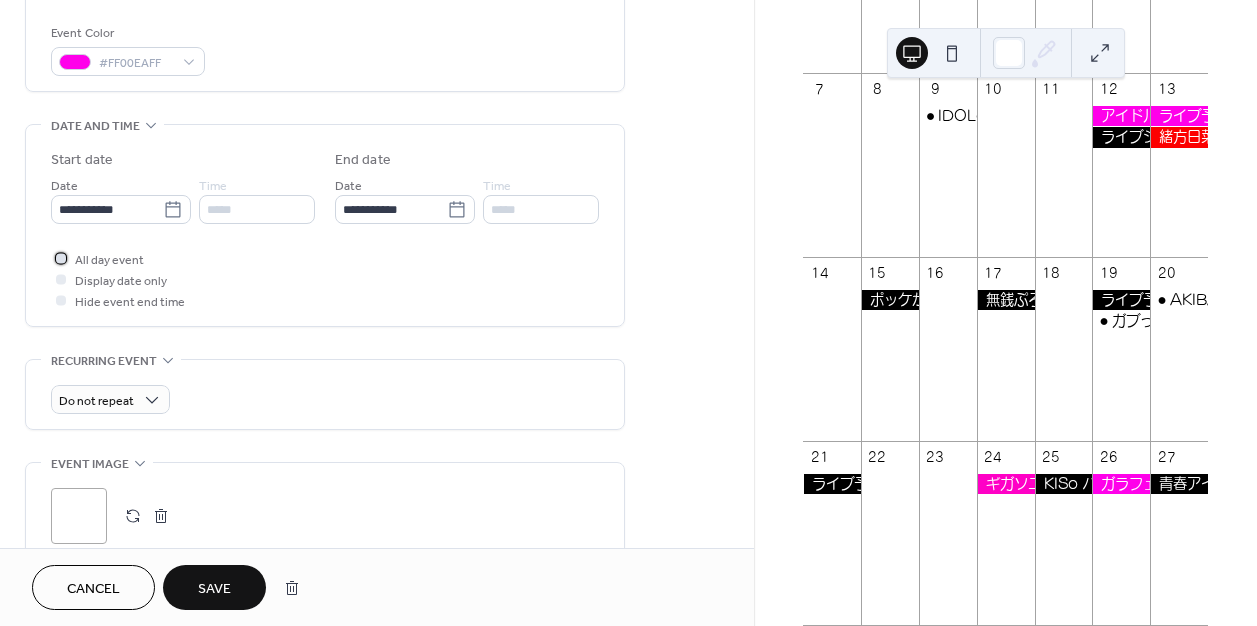 click on "All day event" at bounding box center [109, 260] 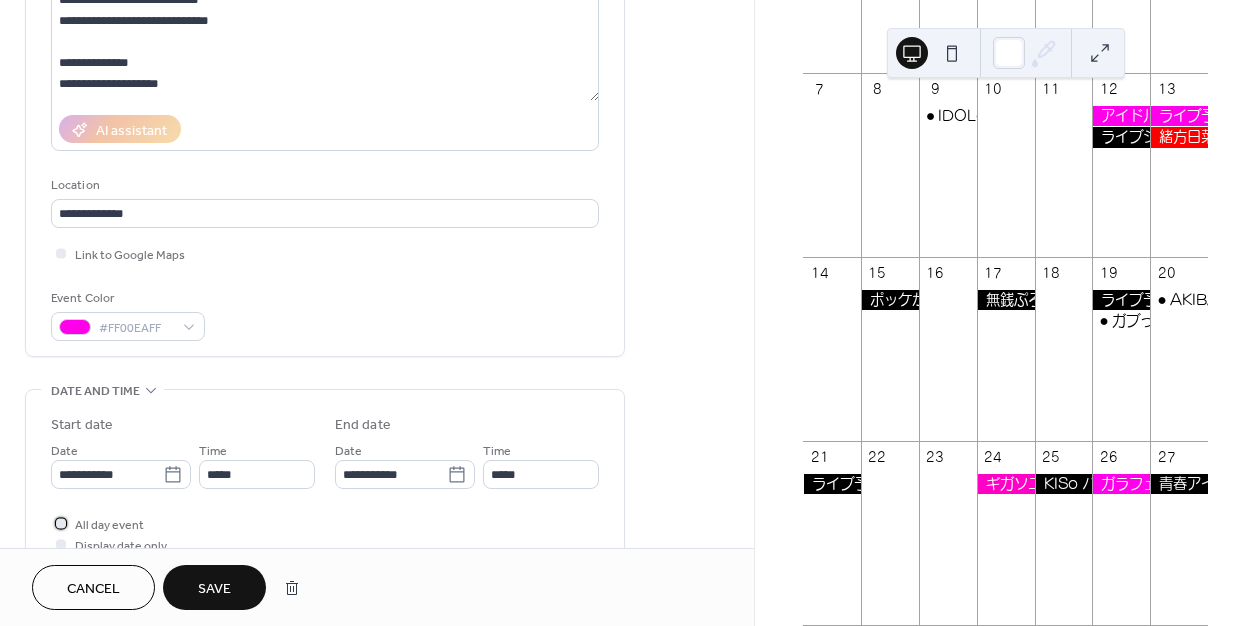 scroll, scrollTop: 116, scrollLeft: 0, axis: vertical 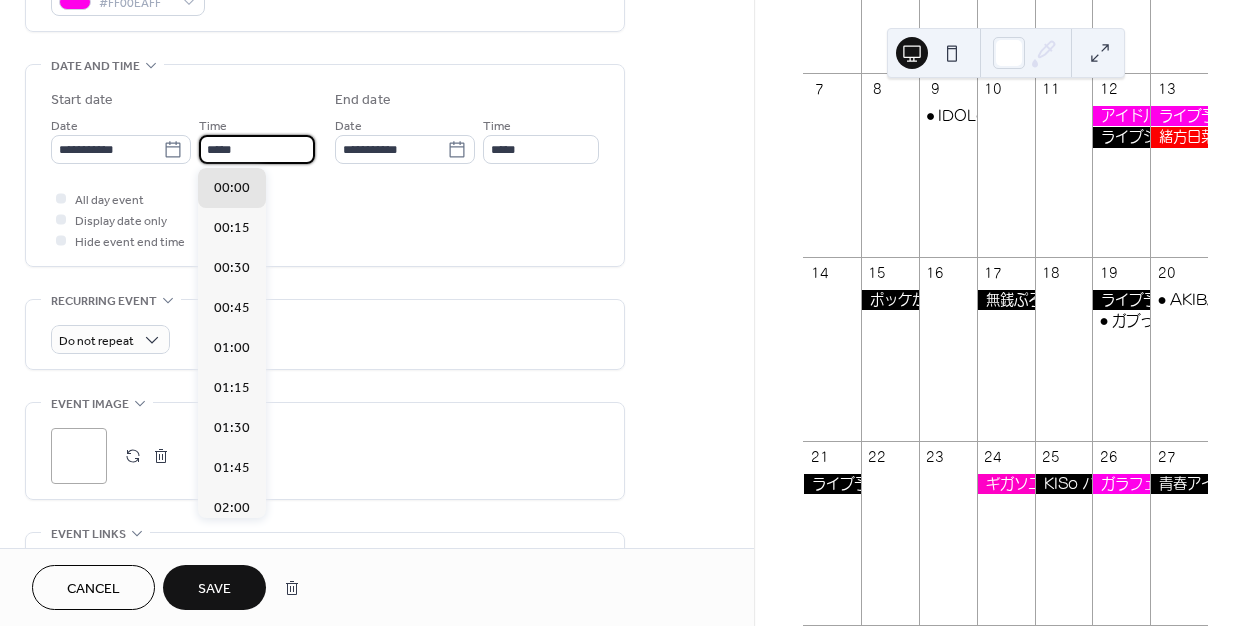 click on "*****" at bounding box center (257, 149) 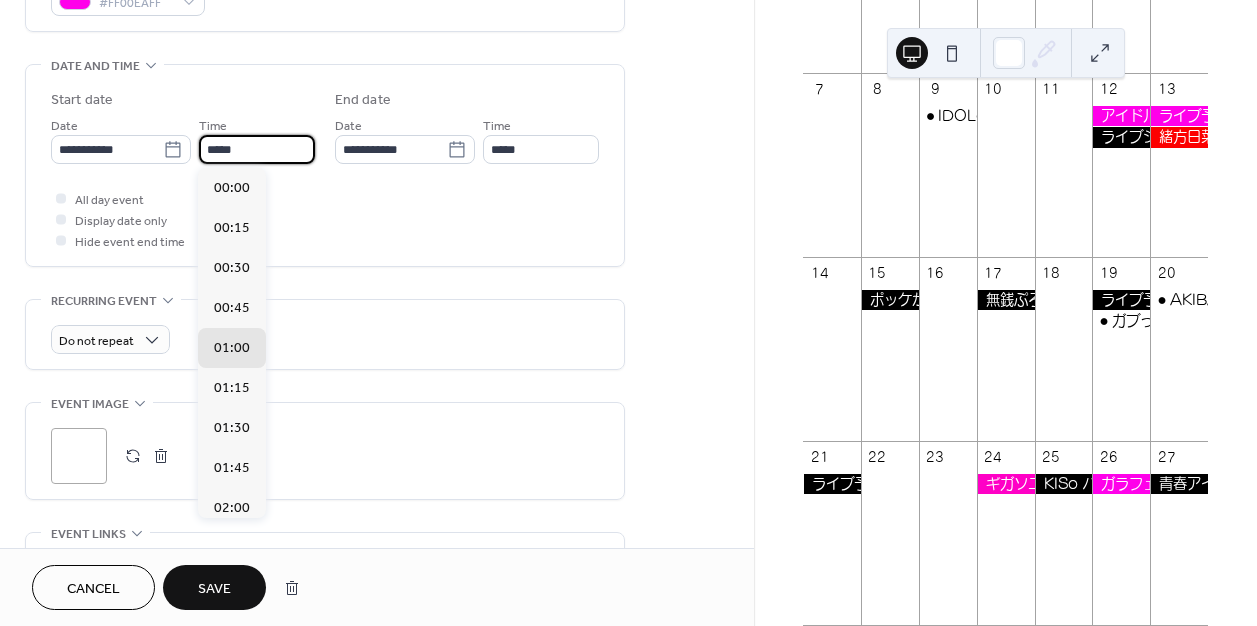 scroll, scrollTop: 2430, scrollLeft: 0, axis: vertical 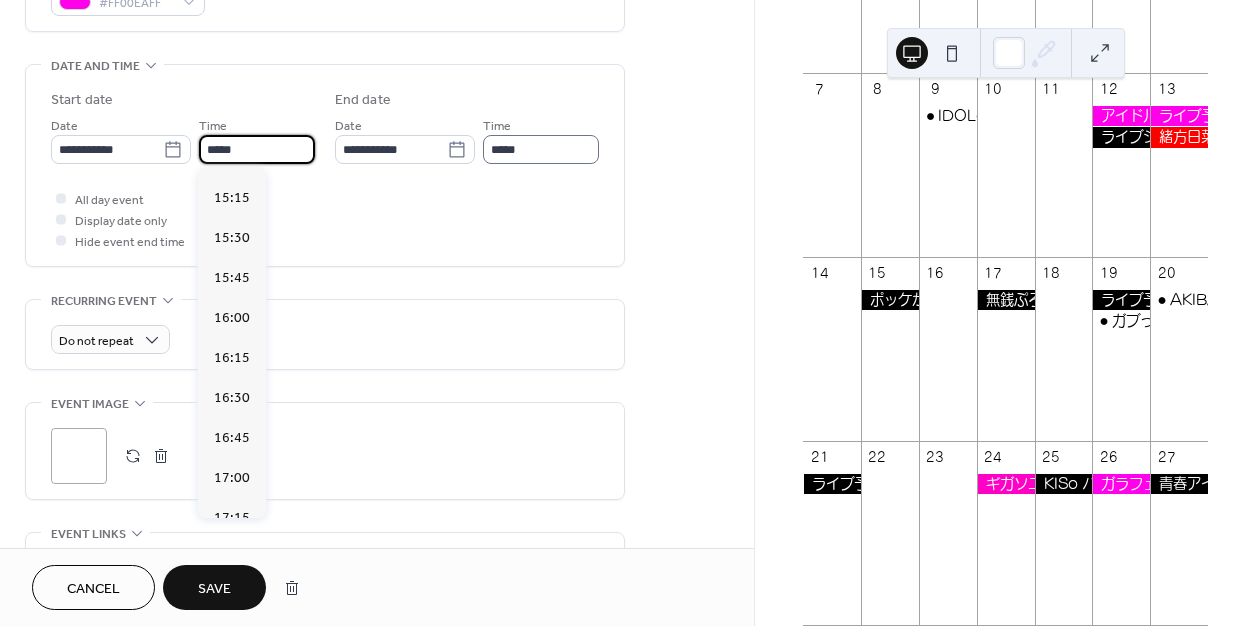 type on "*****" 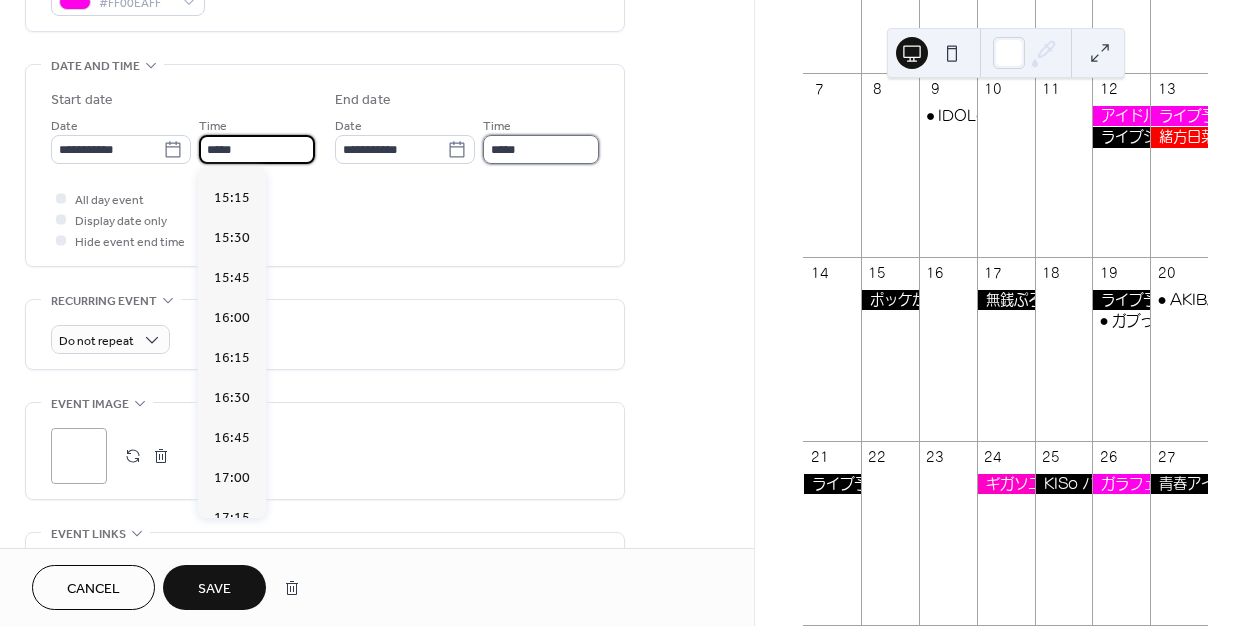 click on "*****" at bounding box center [541, 149] 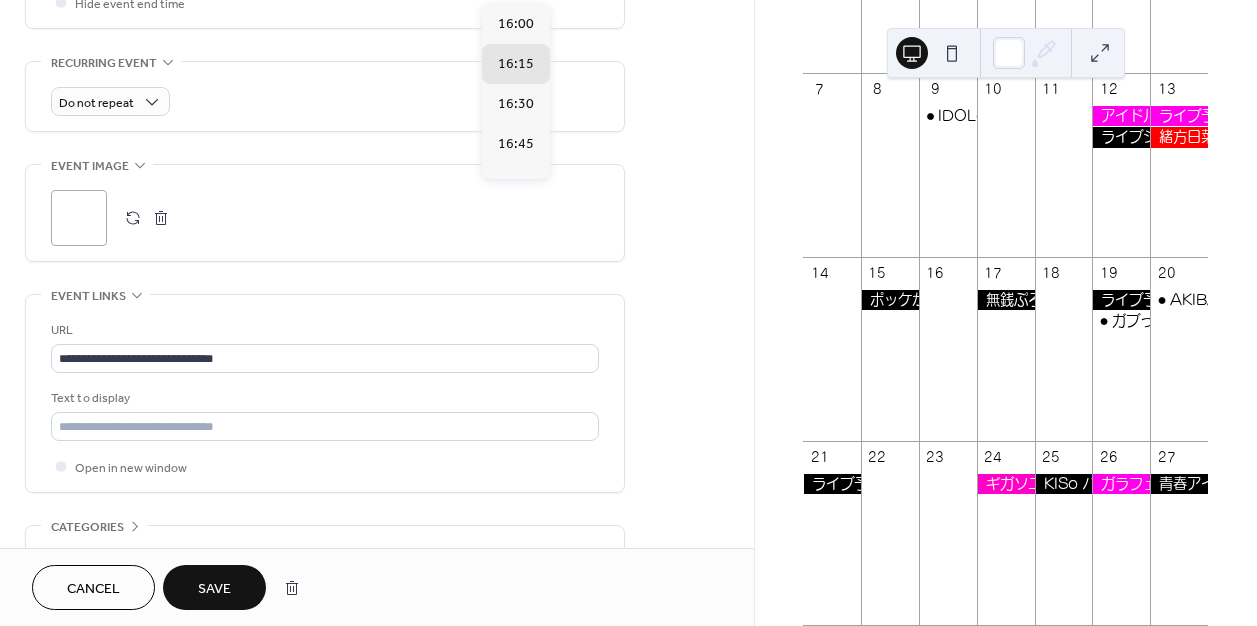 scroll, scrollTop: 937, scrollLeft: 0, axis: vertical 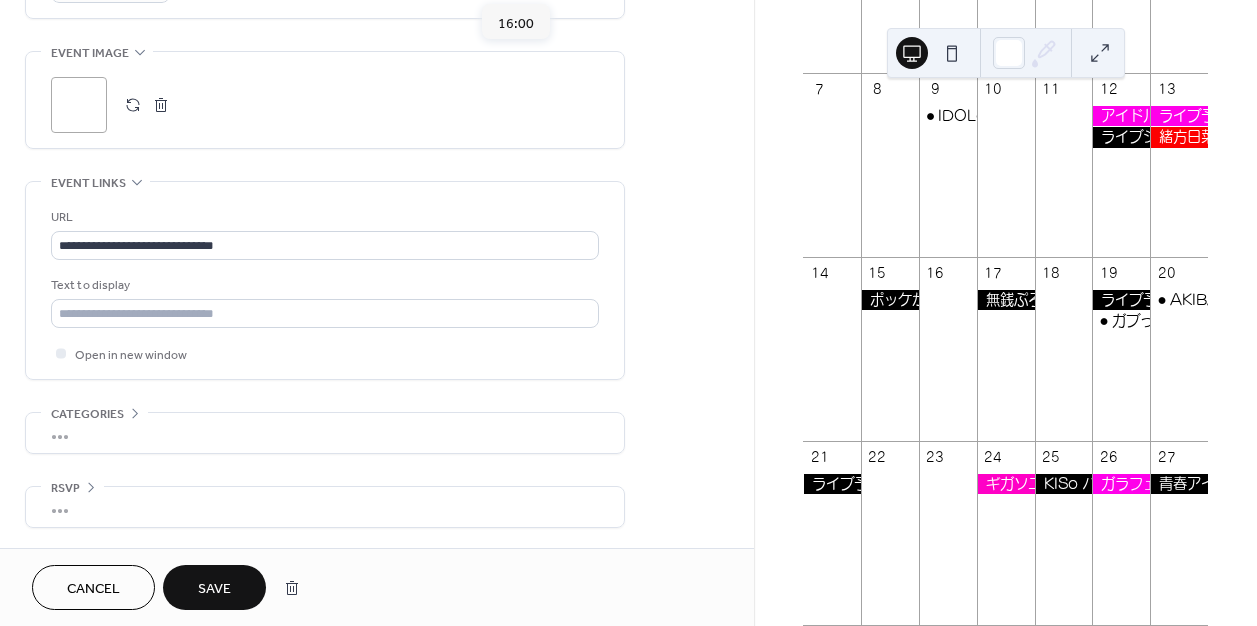 type on "*****" 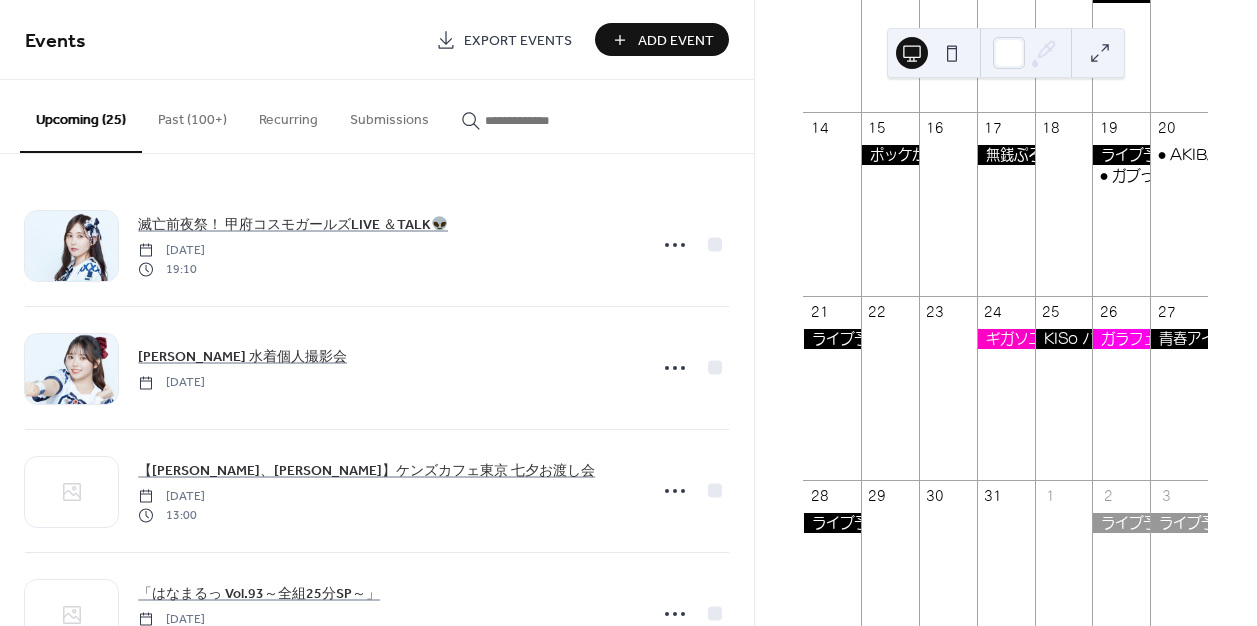 scroll, scrollTop: 474, scrollLeft: 0, axis: vertical 